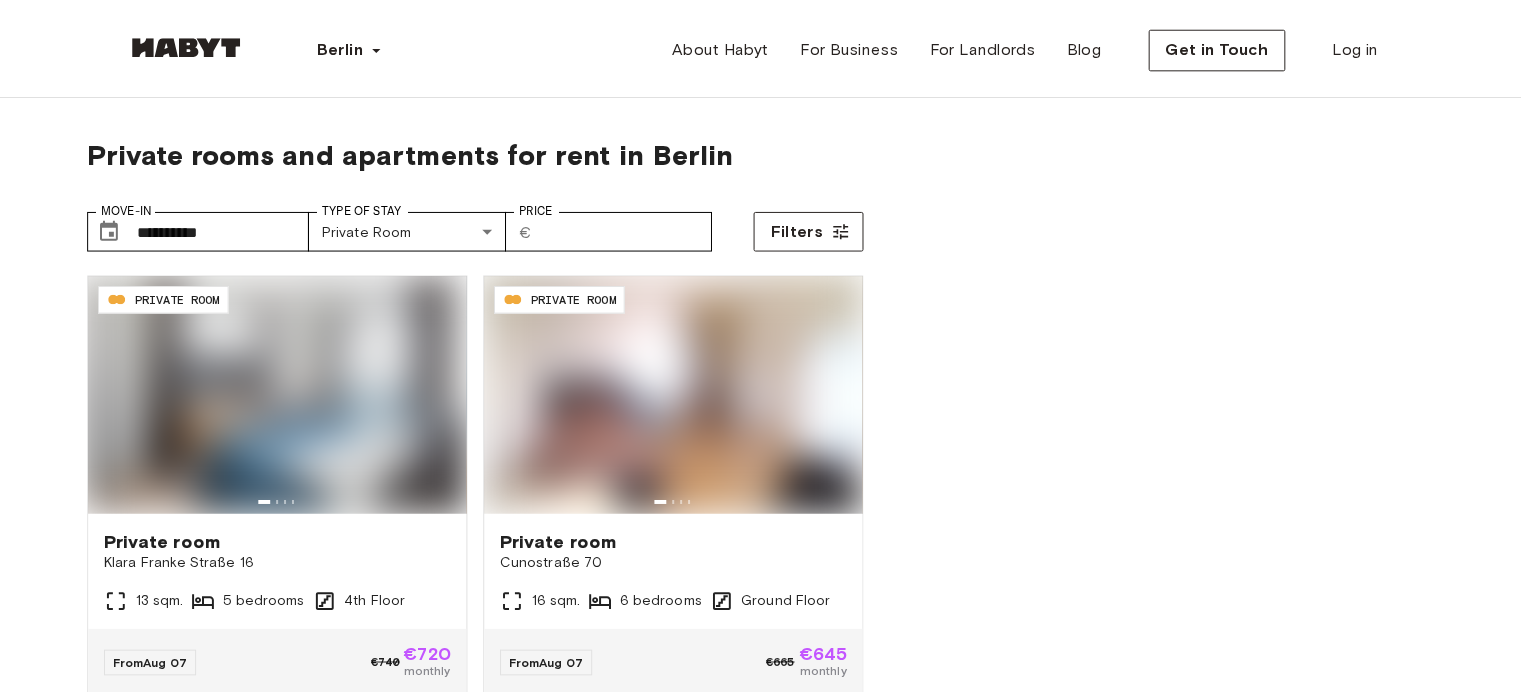 scroll, scrollTop: 0, scrollLeft: 0, axis: both 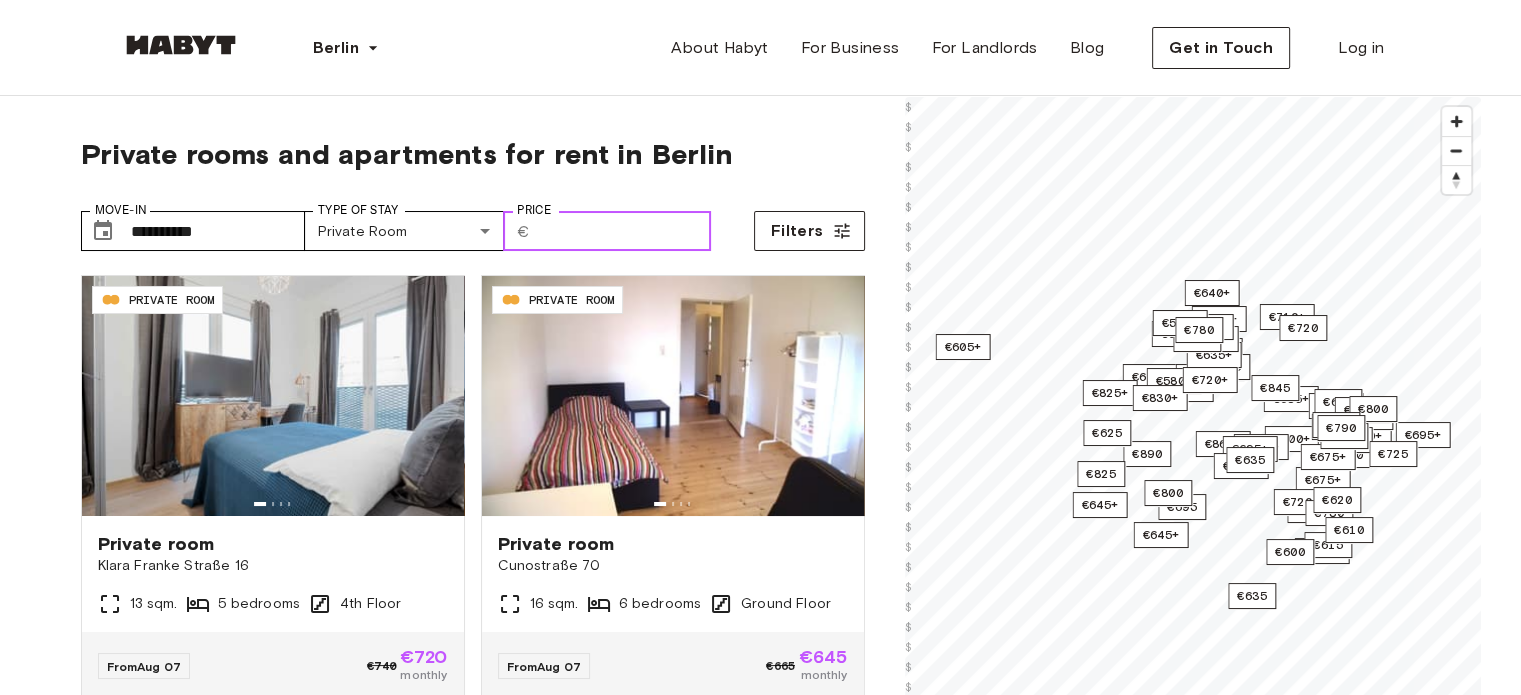 click on "Price" at bounding box center (624, 231) 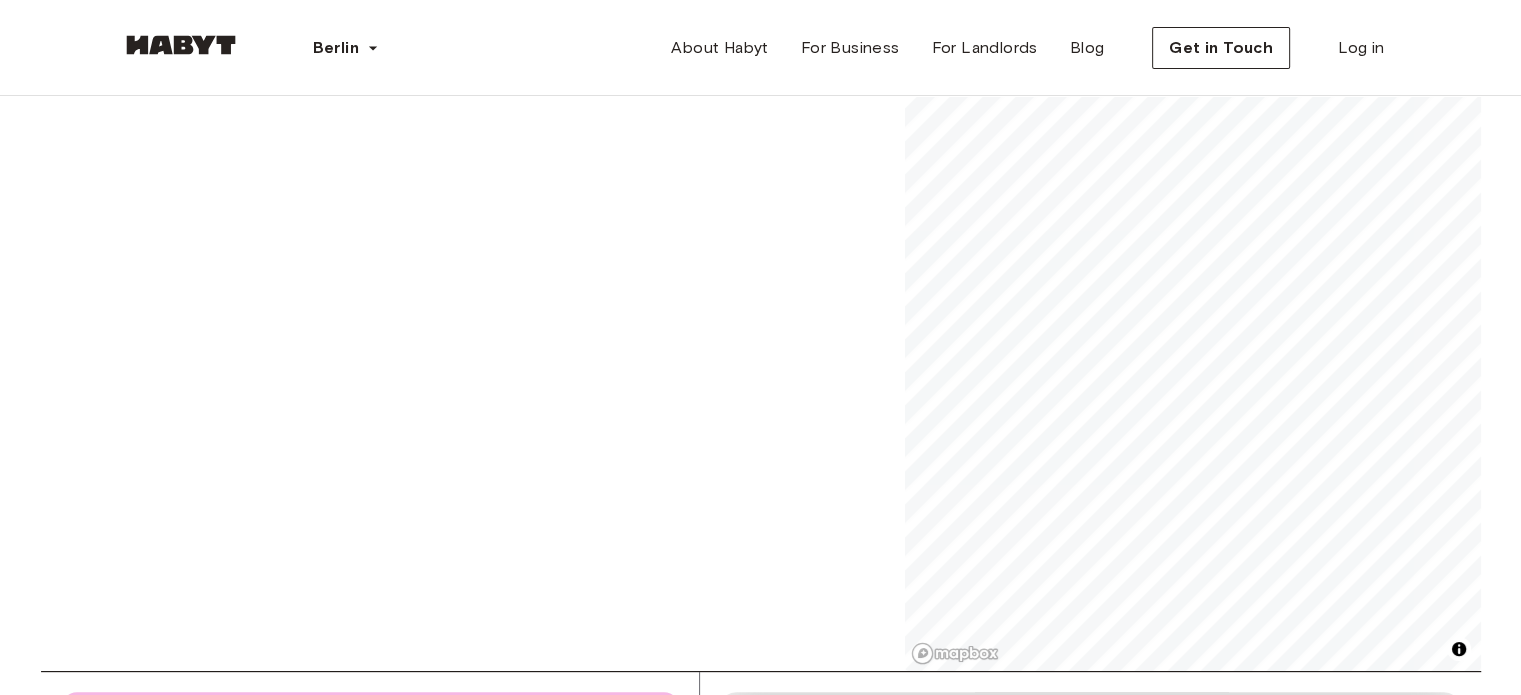 scroll, scrollTop: 300, scrollLeft: 0, axis: vertical 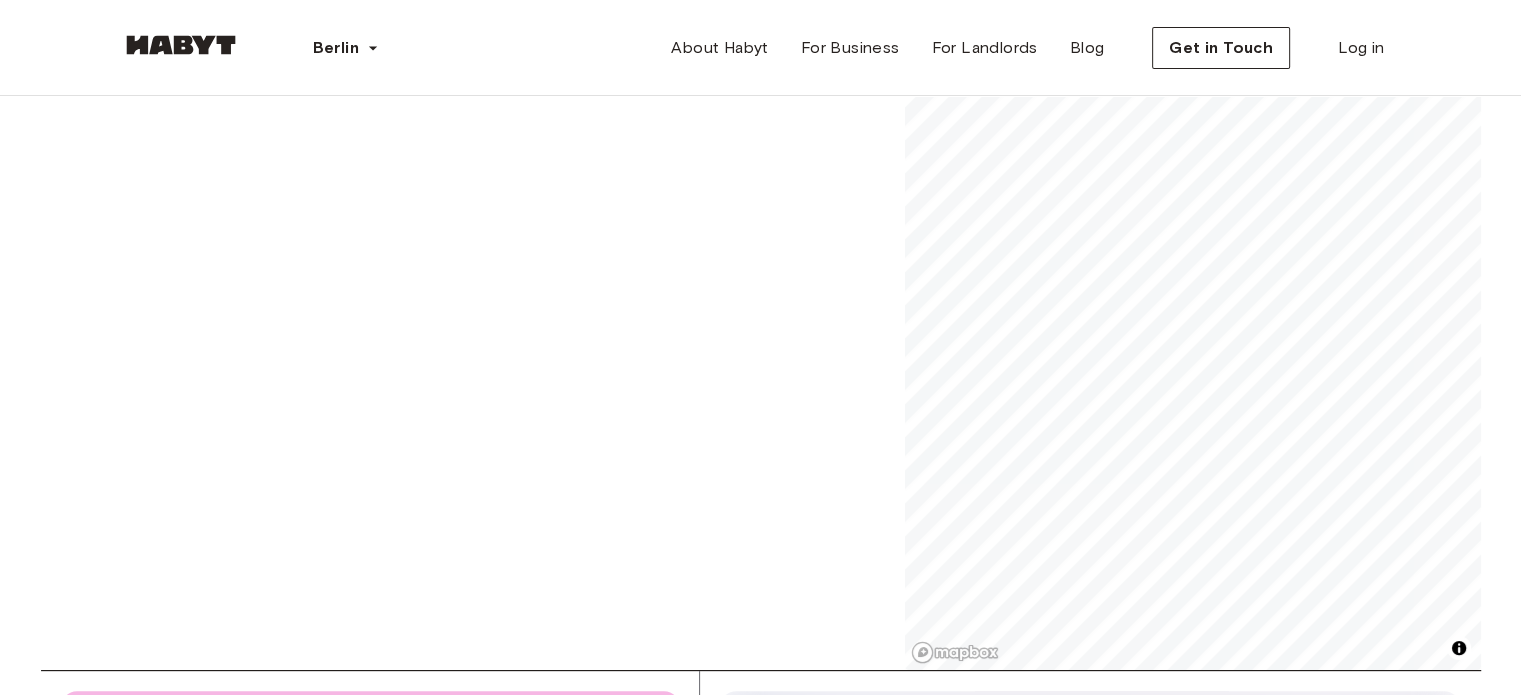 type on "***" 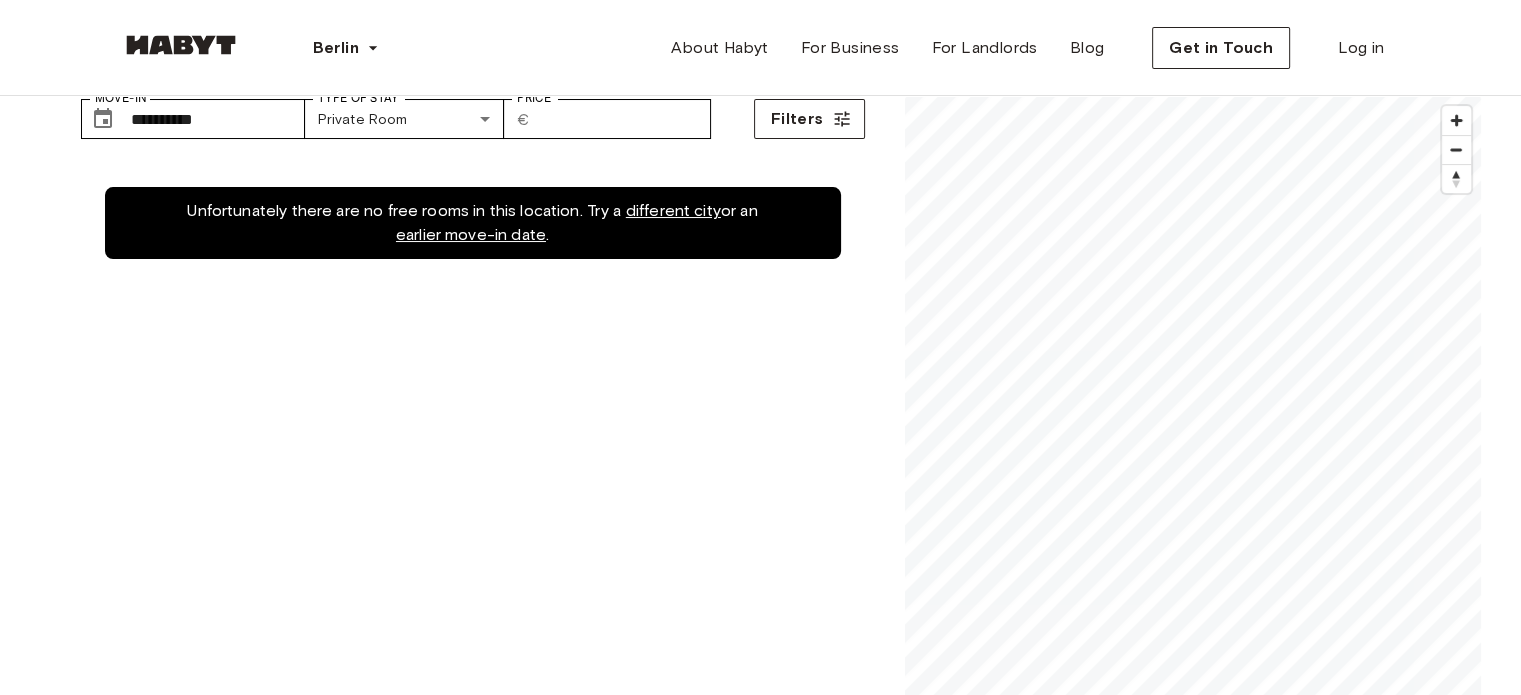 scroll, scrollTop: 0, scrollLeft: 0, axis: both 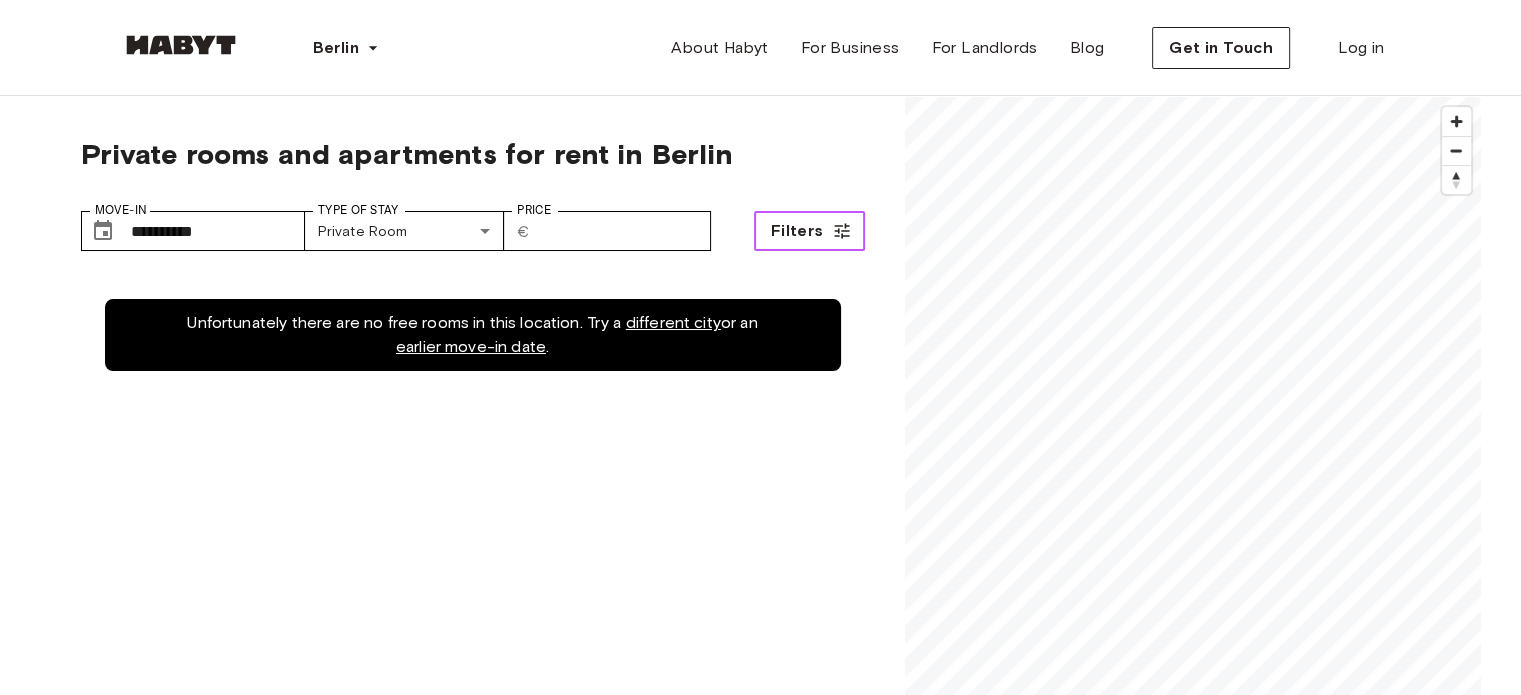 click on "Filters" at bounding box center (809, 231) 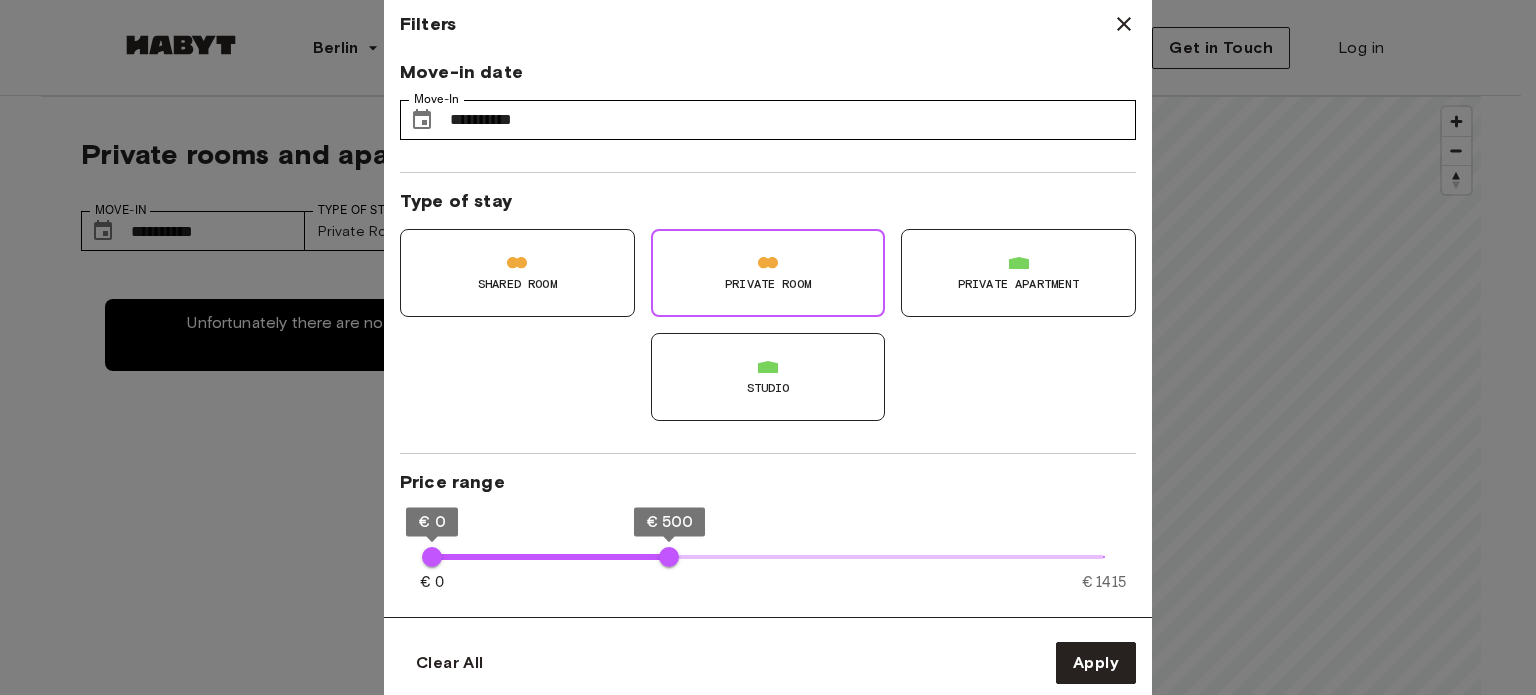 click on "Shared Room" at bounding box center (517, 284) 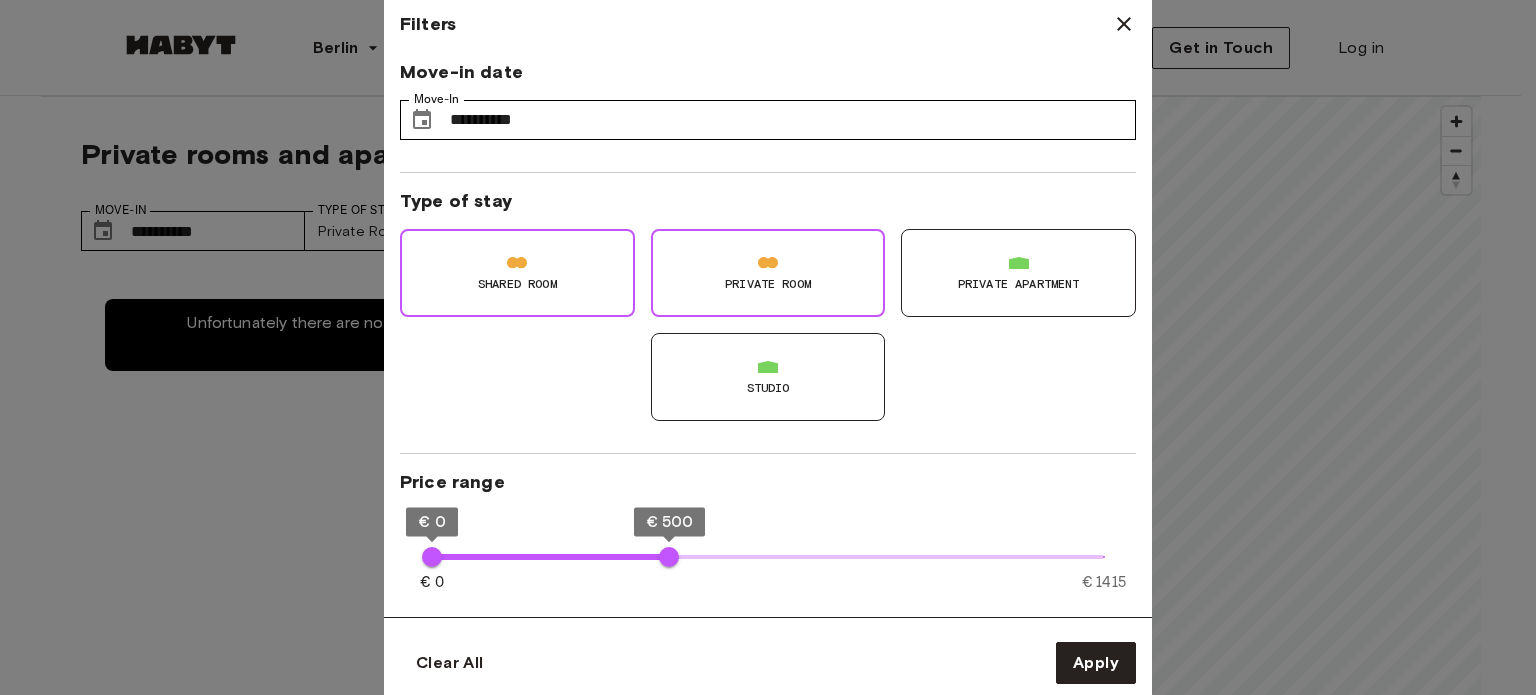 type on "**" 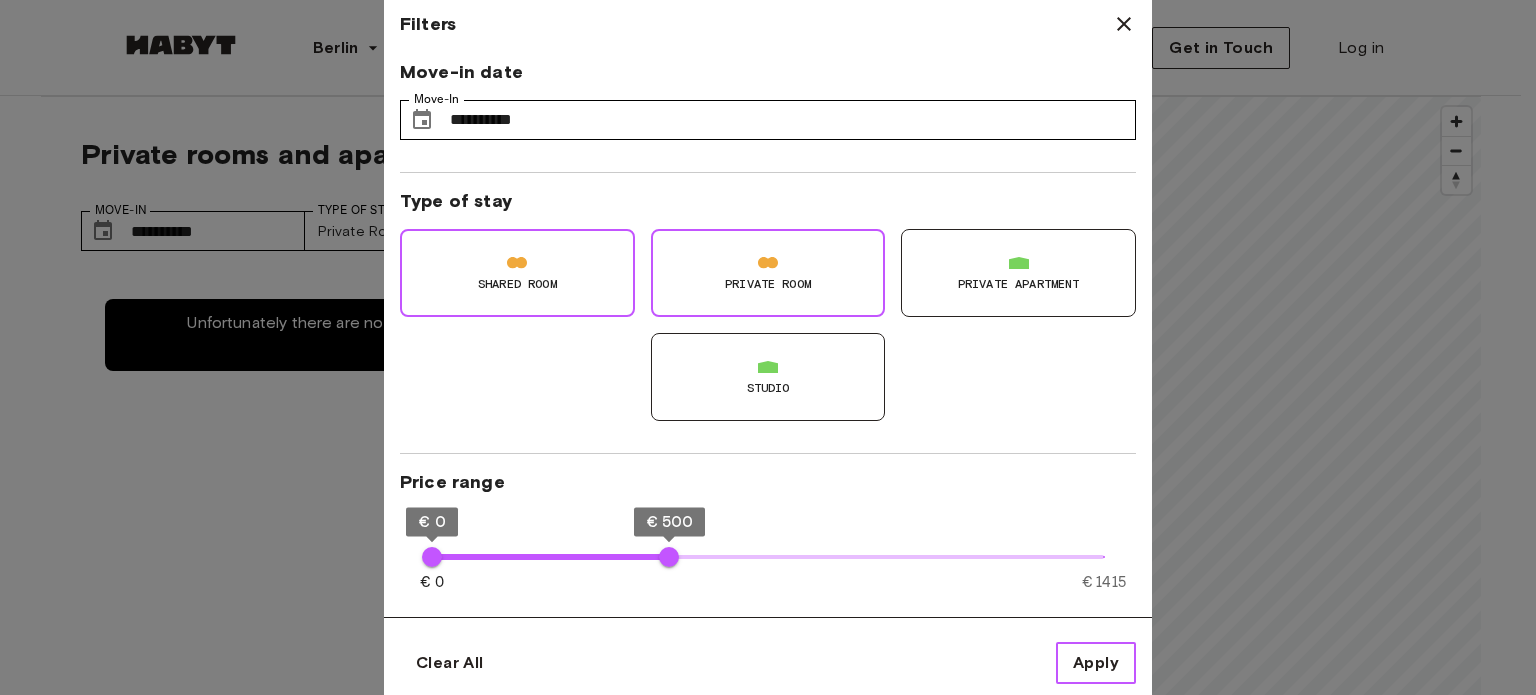 click on "Apply" at bounding box center (1096, 663) 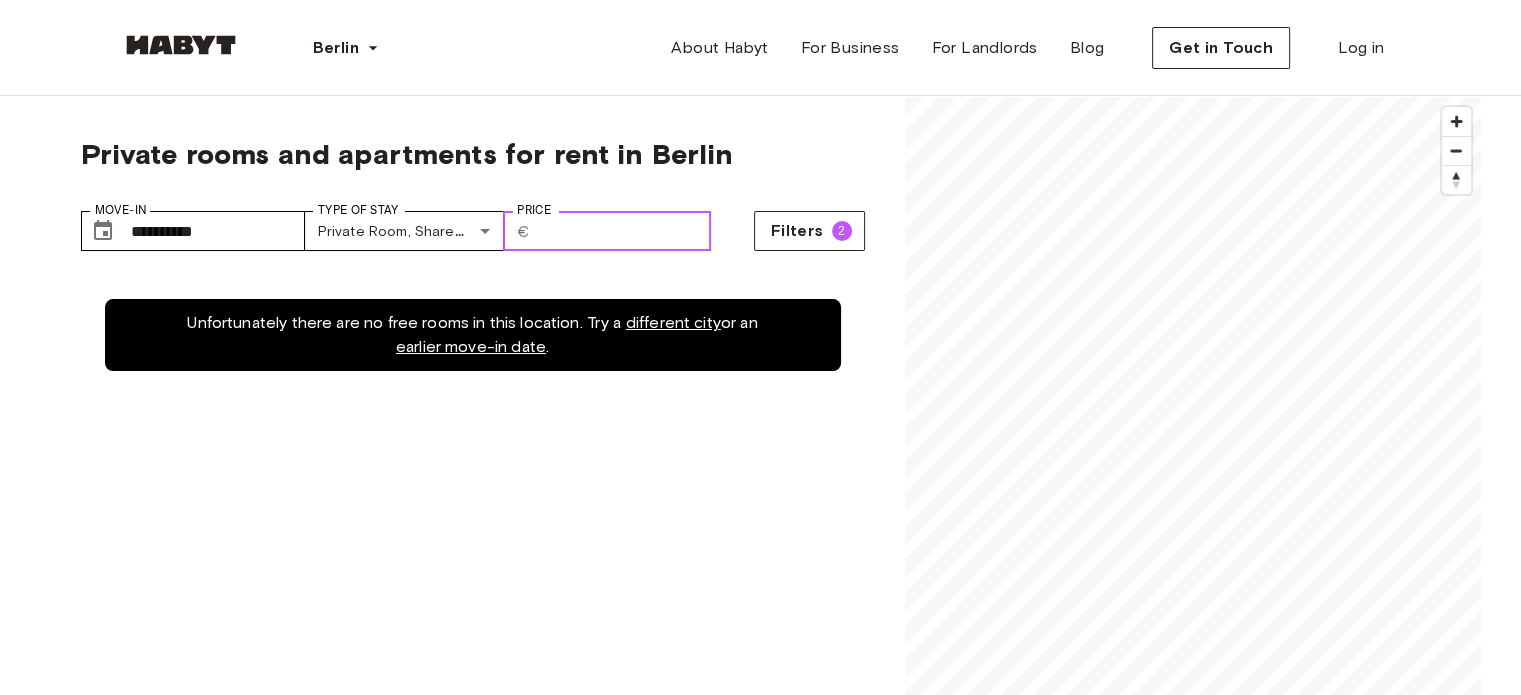 click on "***" at bounding box center (624, 231) 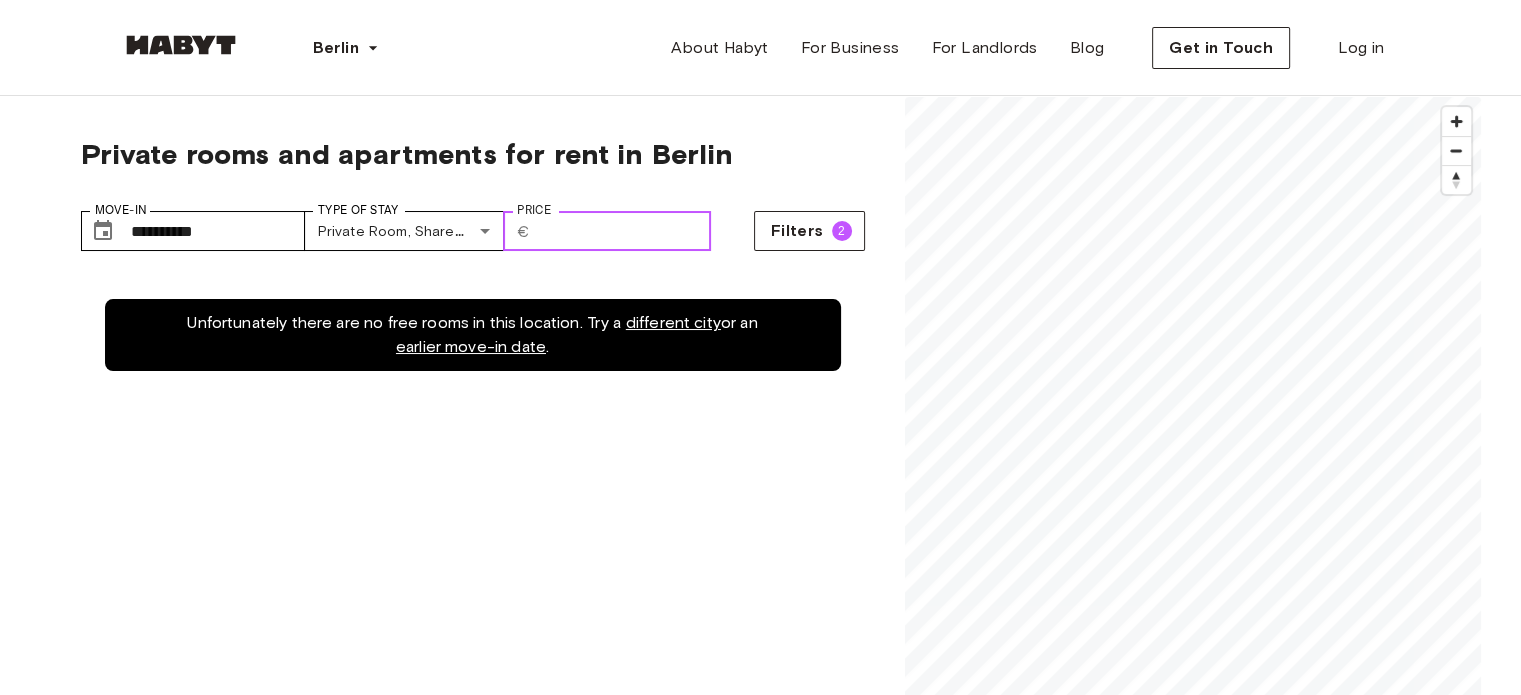 click on "***" at bounding box center [624, 231] 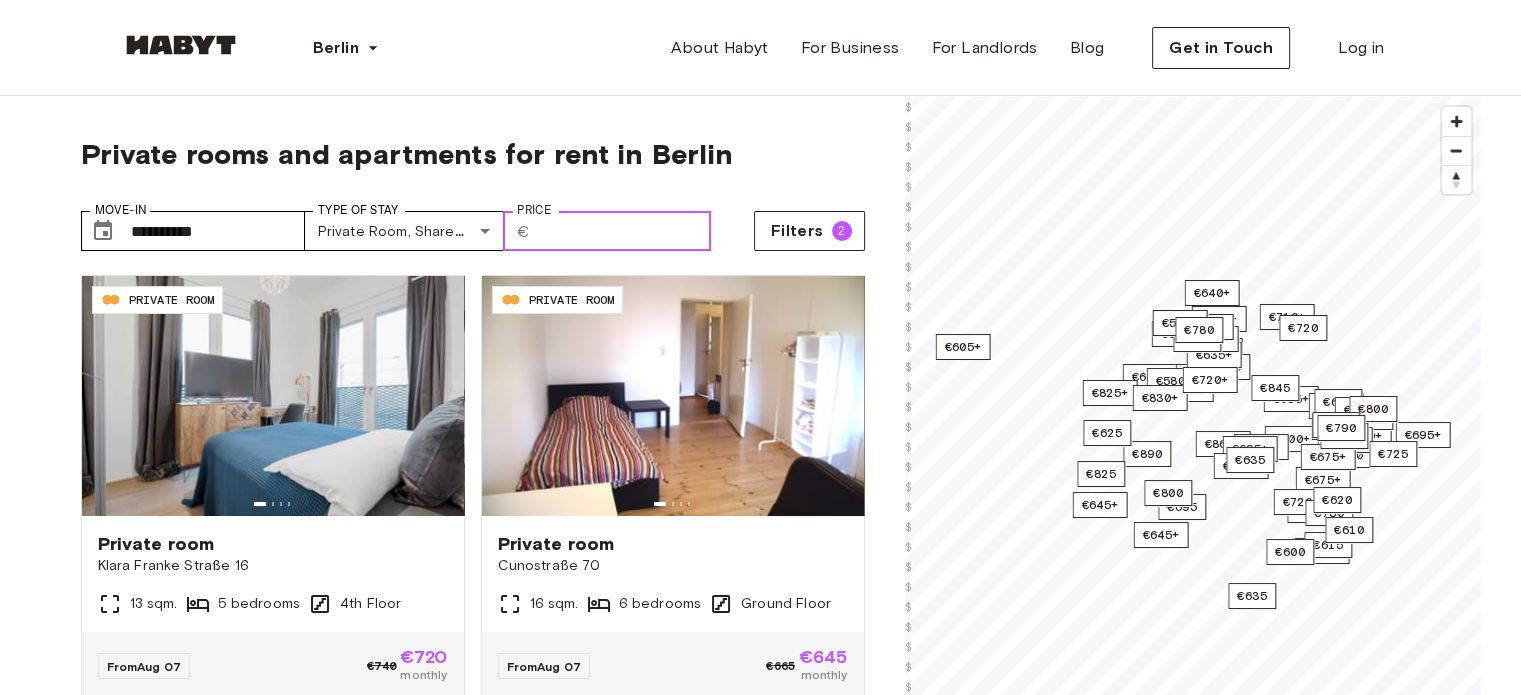 type 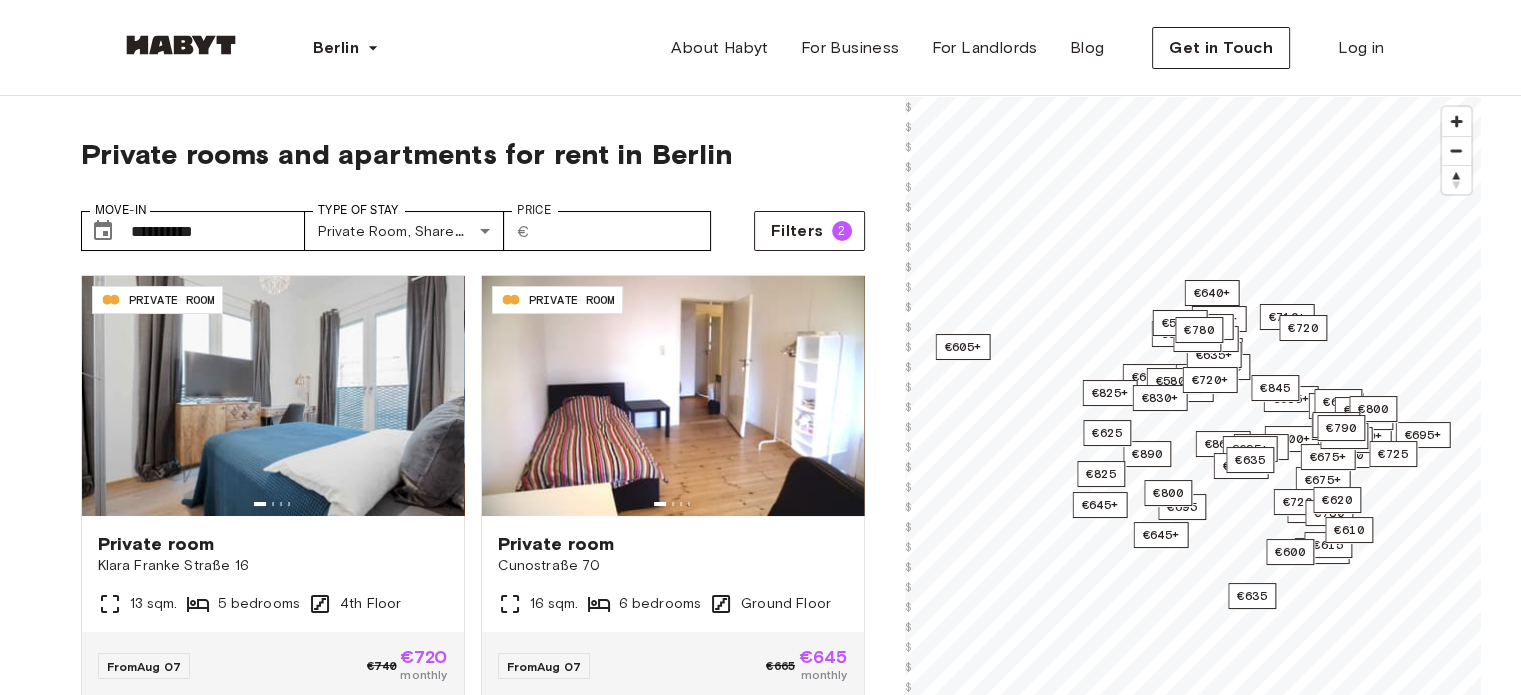 click on "**********" at bounding box center (760, 1935) 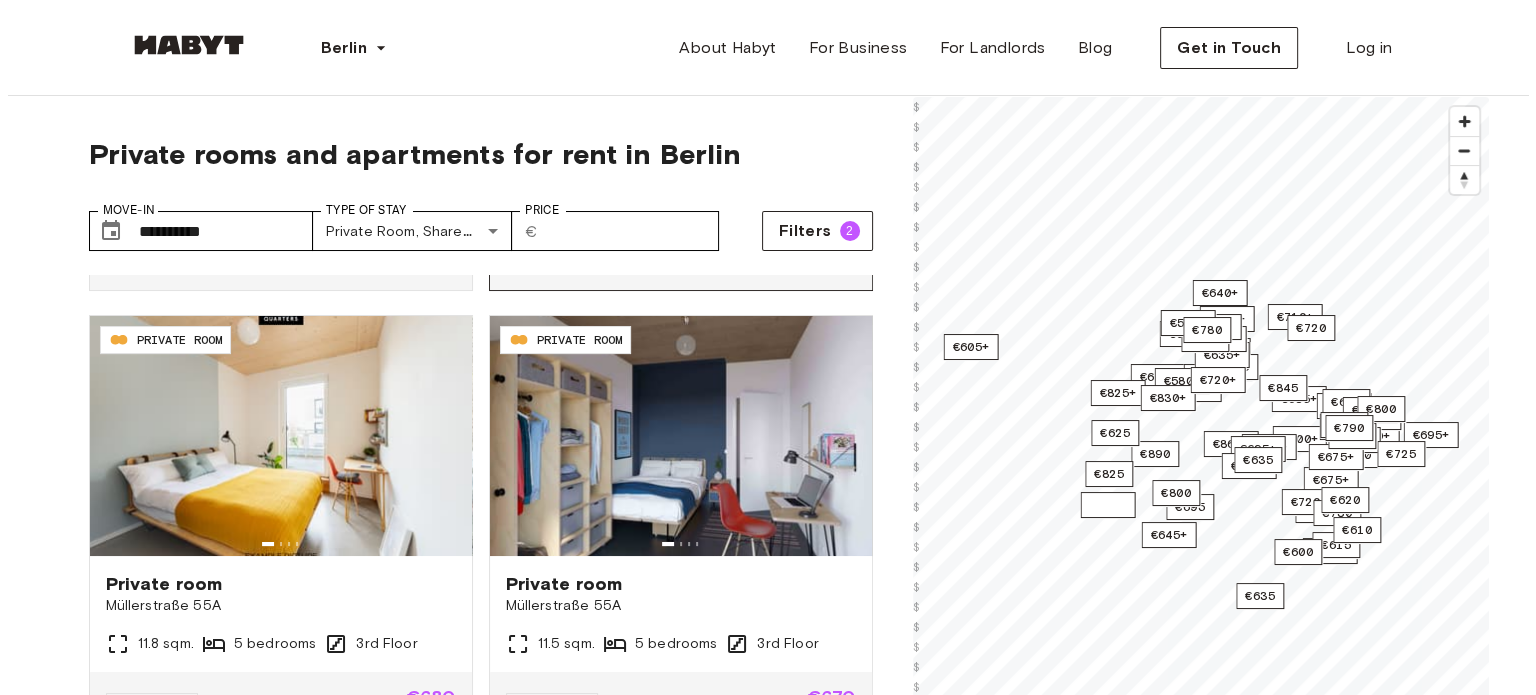 scroll, scrollTop: 400, scrollLeft: 0, axis: vertical 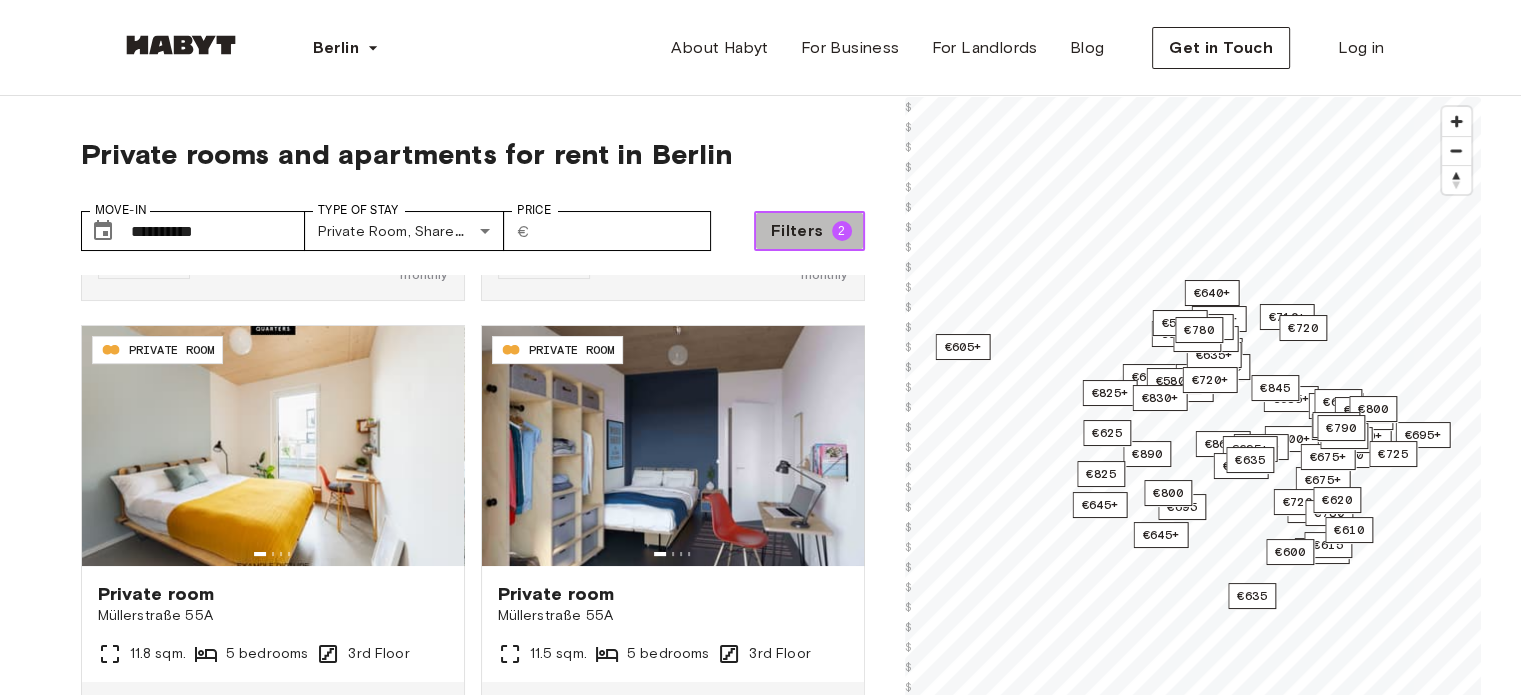 click on "Filters 2" at bounding box center [809, 231] 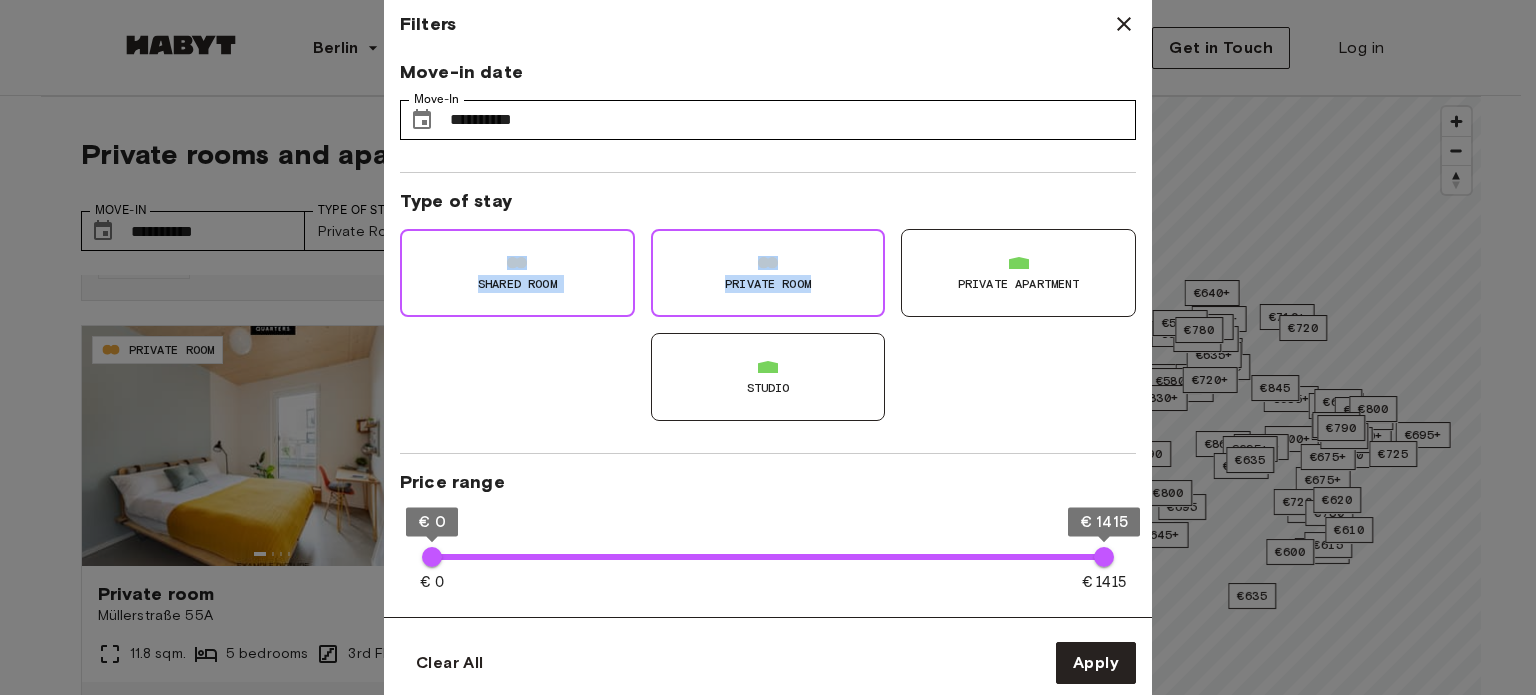 drag, startPoint x: 865, startPoint y: 211, endPoint x: 808, endPoint y: 263, distance: 77.155685 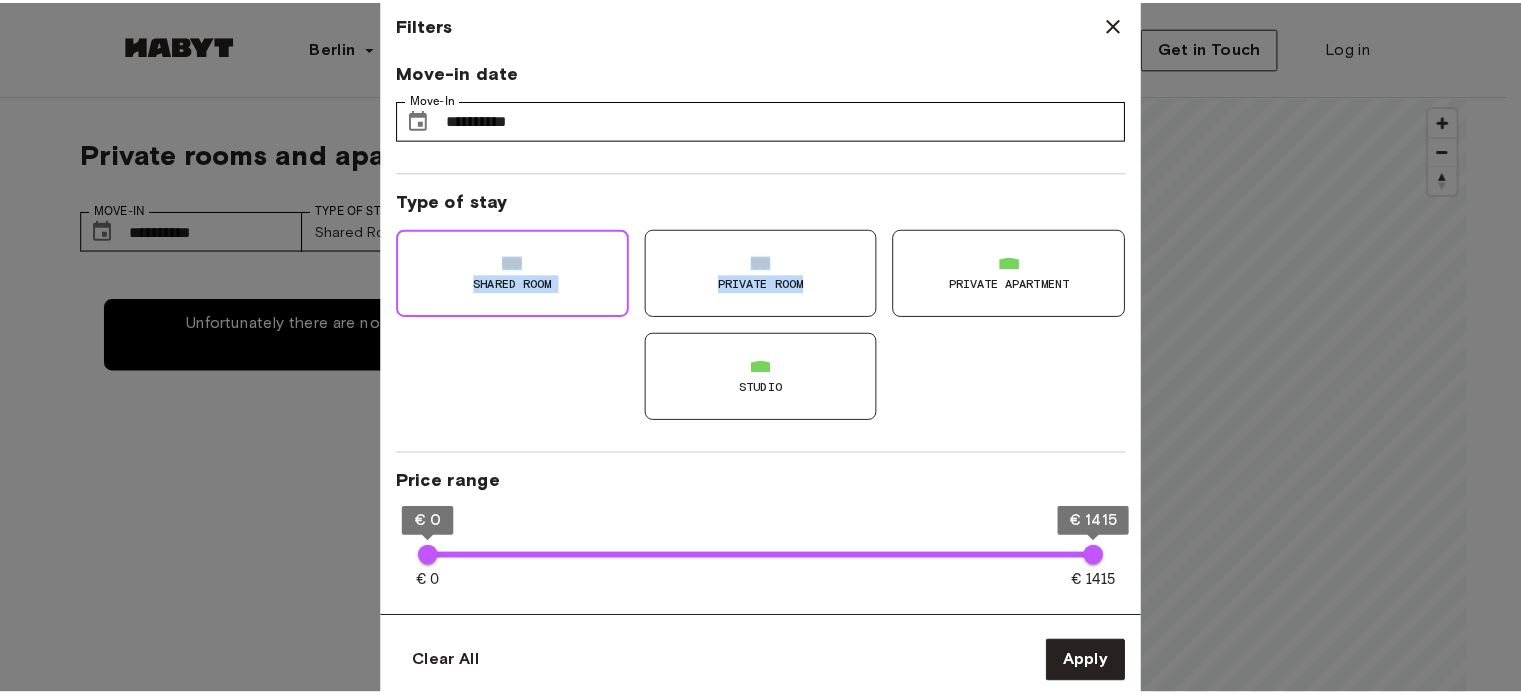 scroll, scrollTop: 0, scrollLeft: 0, axis: both 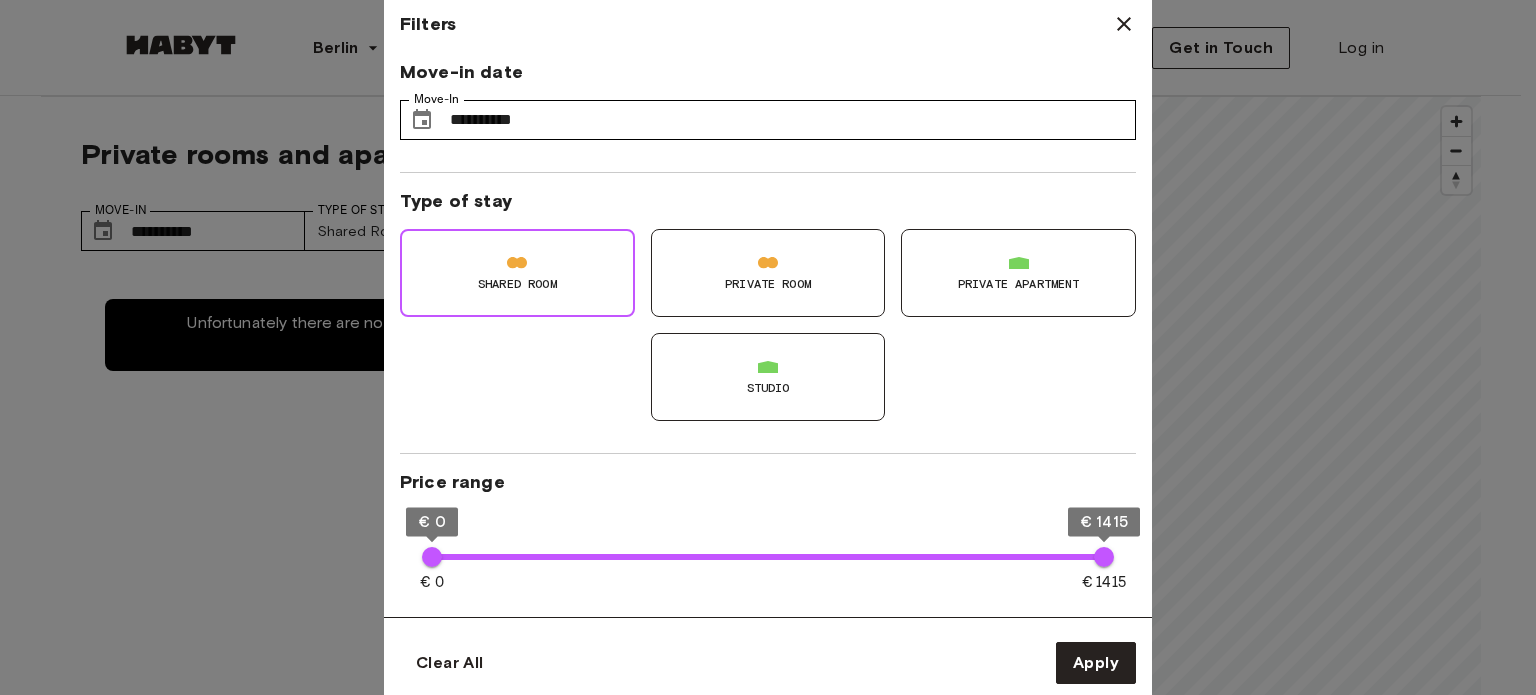 type on "**" 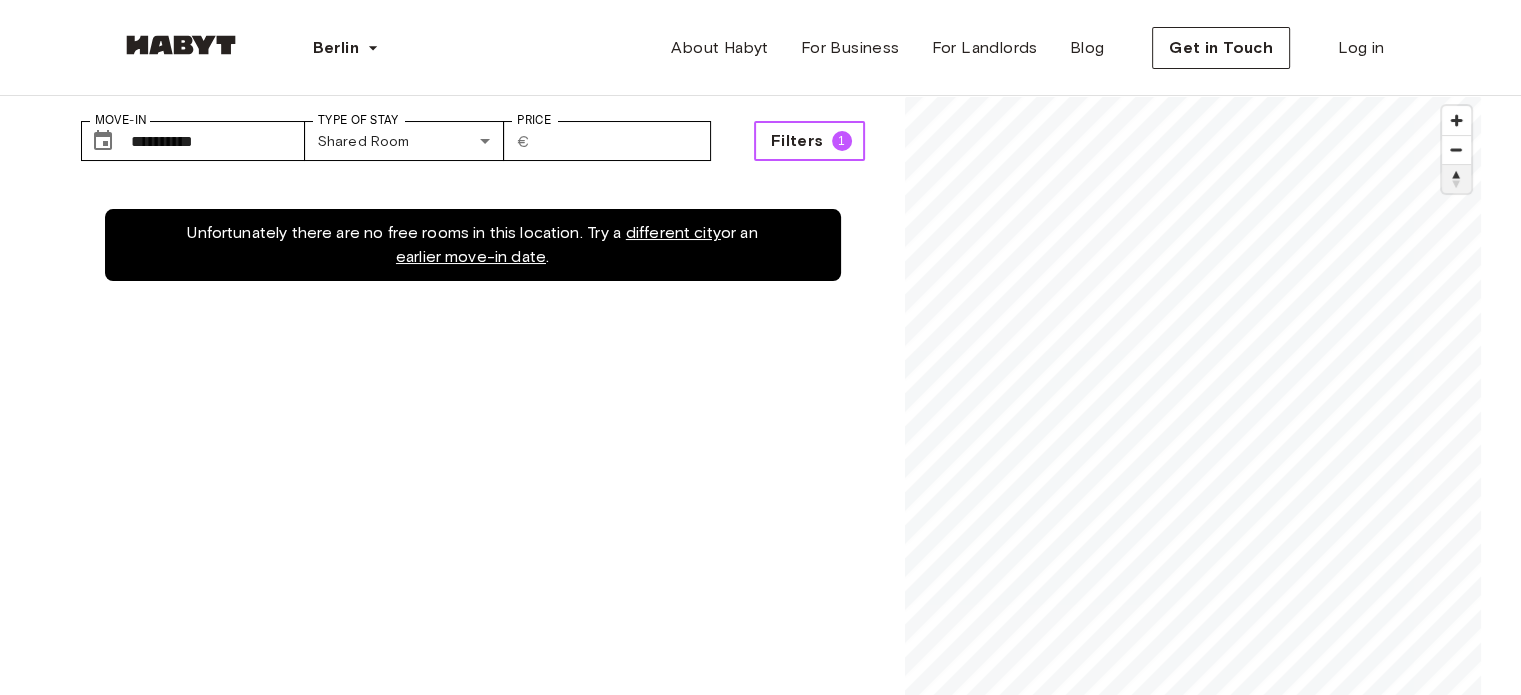 scroll, scrollTop: 0, scrollLeft: 0, axis: both 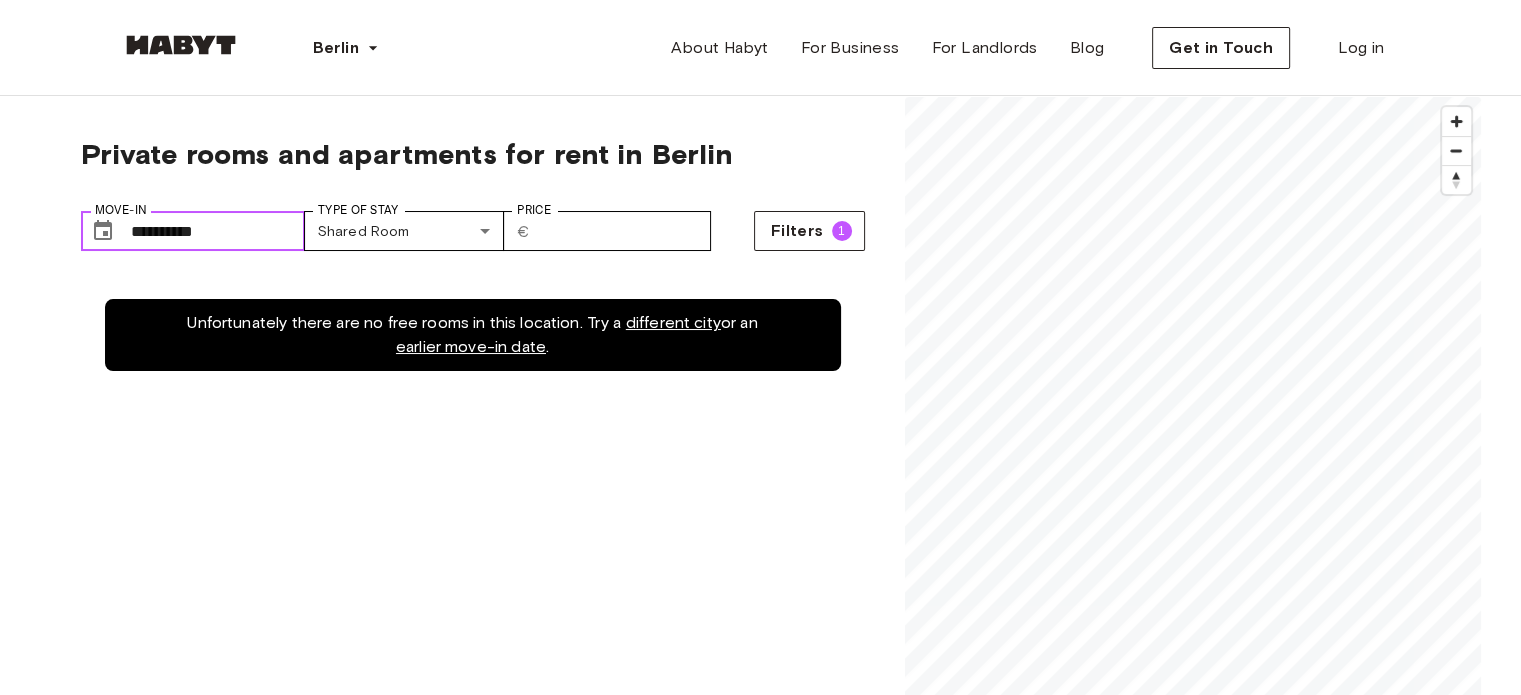 click on "**********" at bounding box center (218, 231) 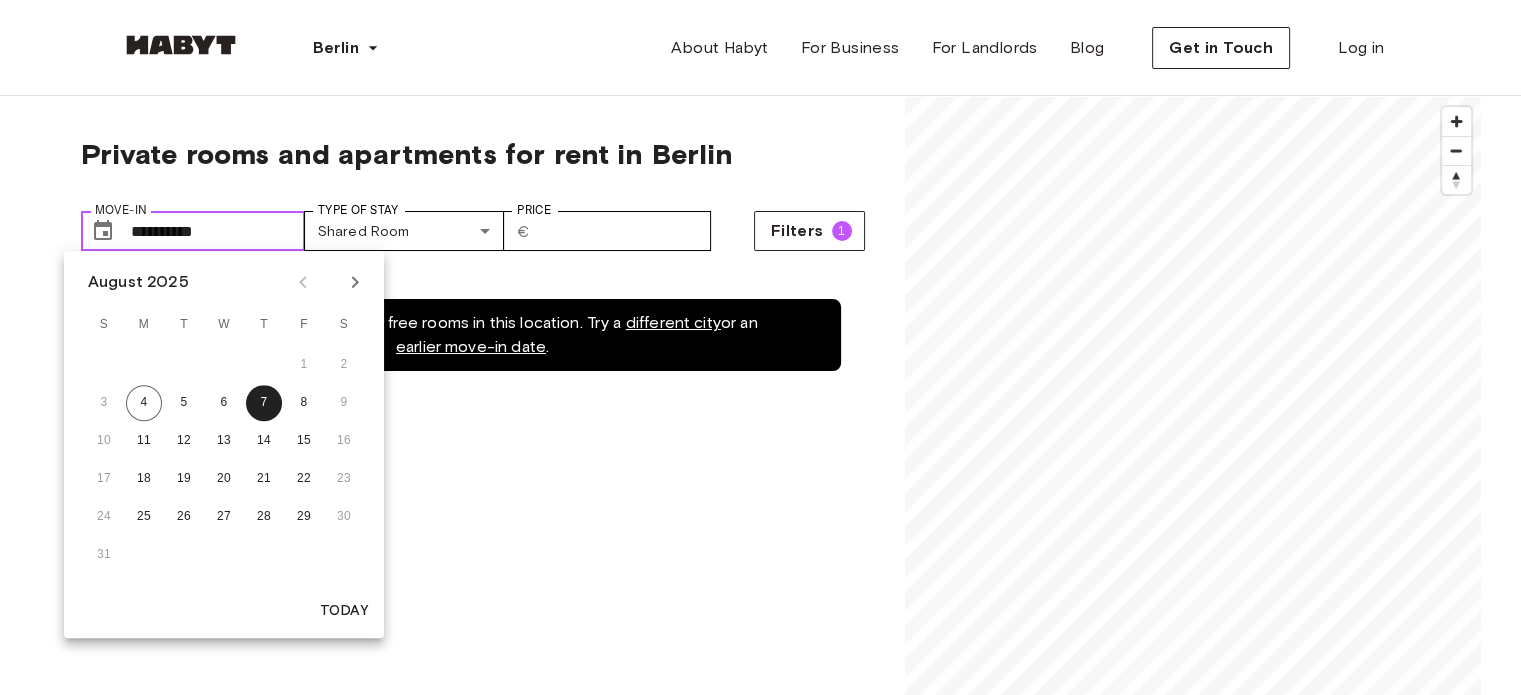 click on "**********" at bounding box center [218, 231] 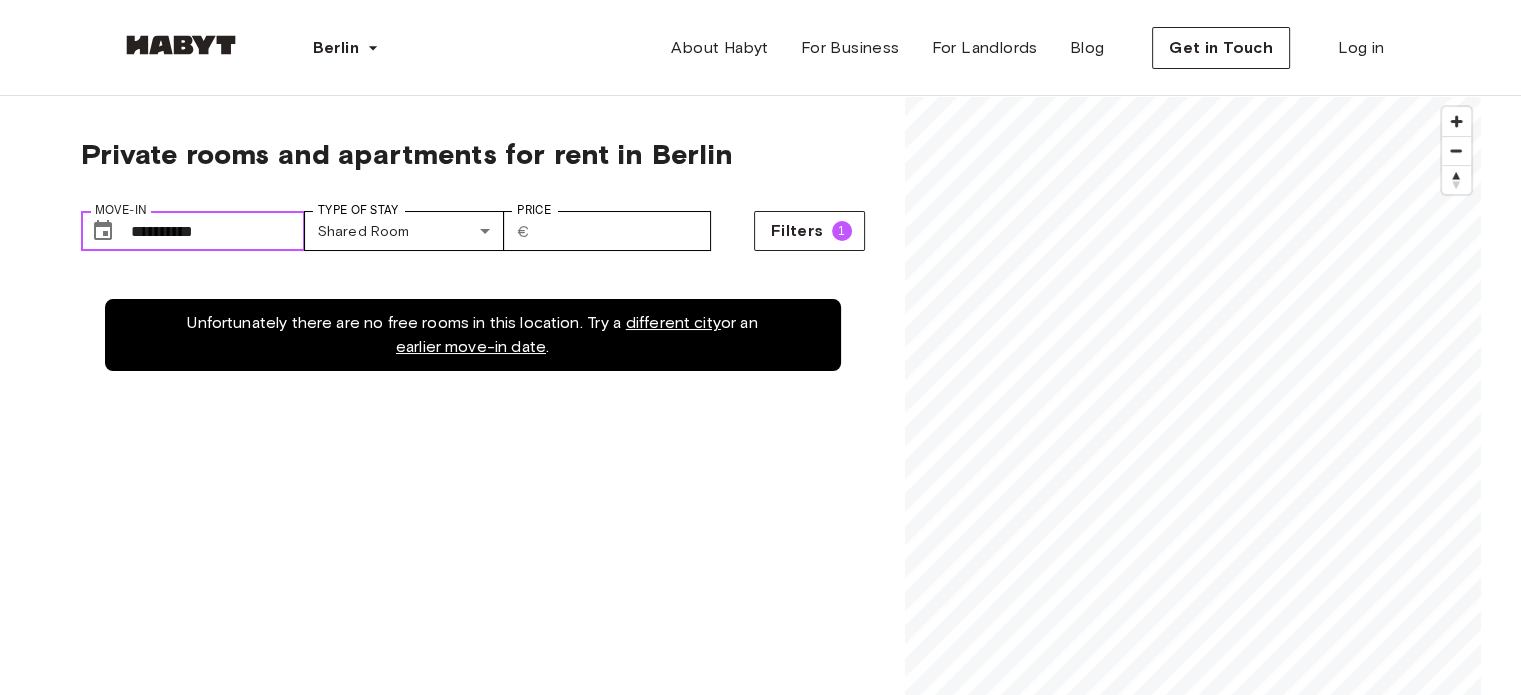 click on "**********" at bounding box center [218, 231] 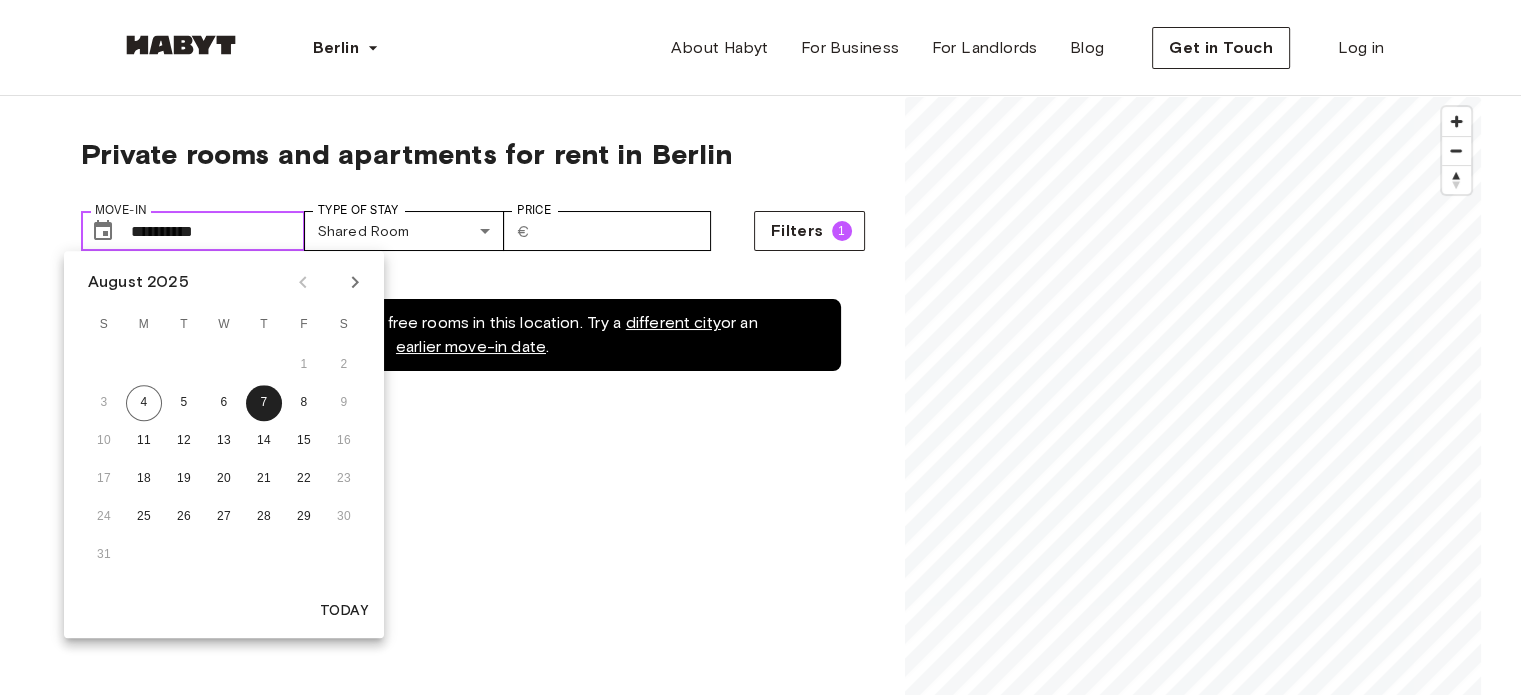 click on "**********" at bounding box center [218, 231] 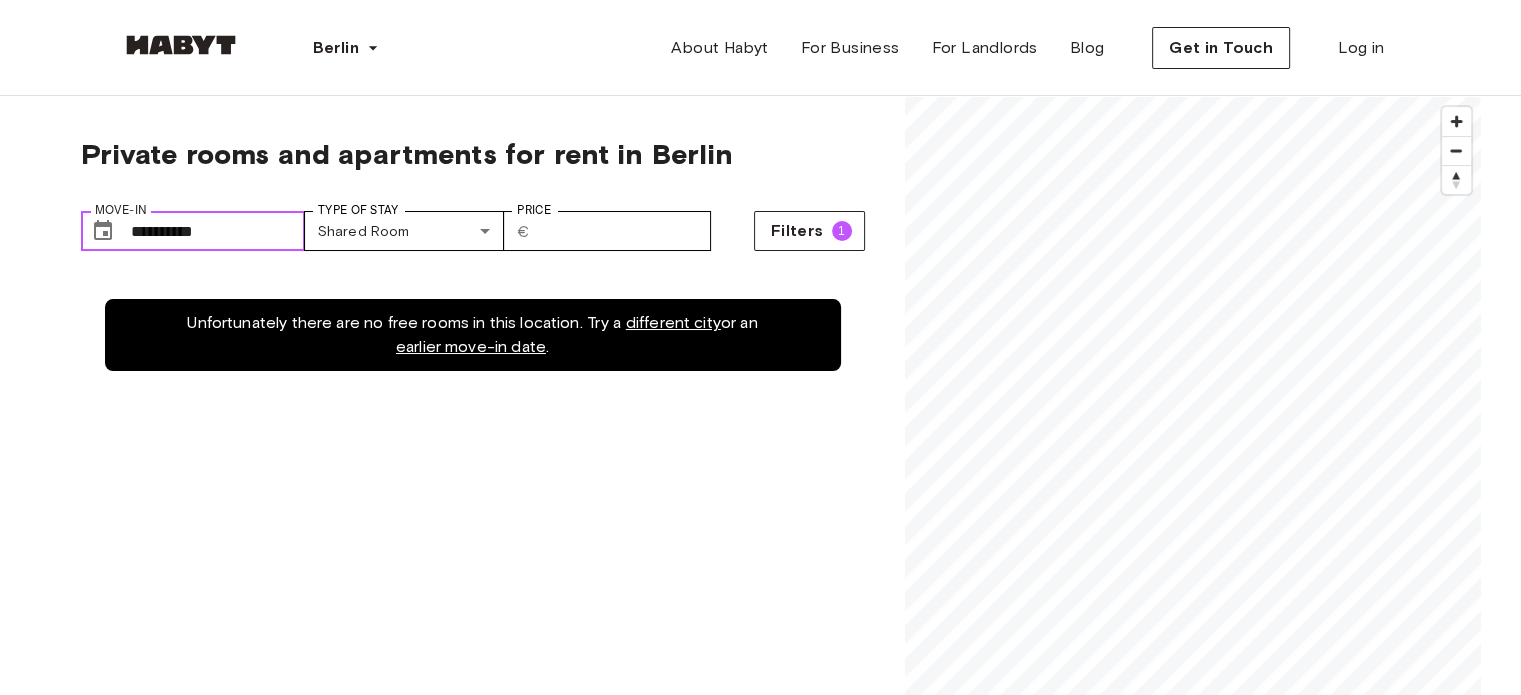 click on "**********" at bounding box center (218, 231) 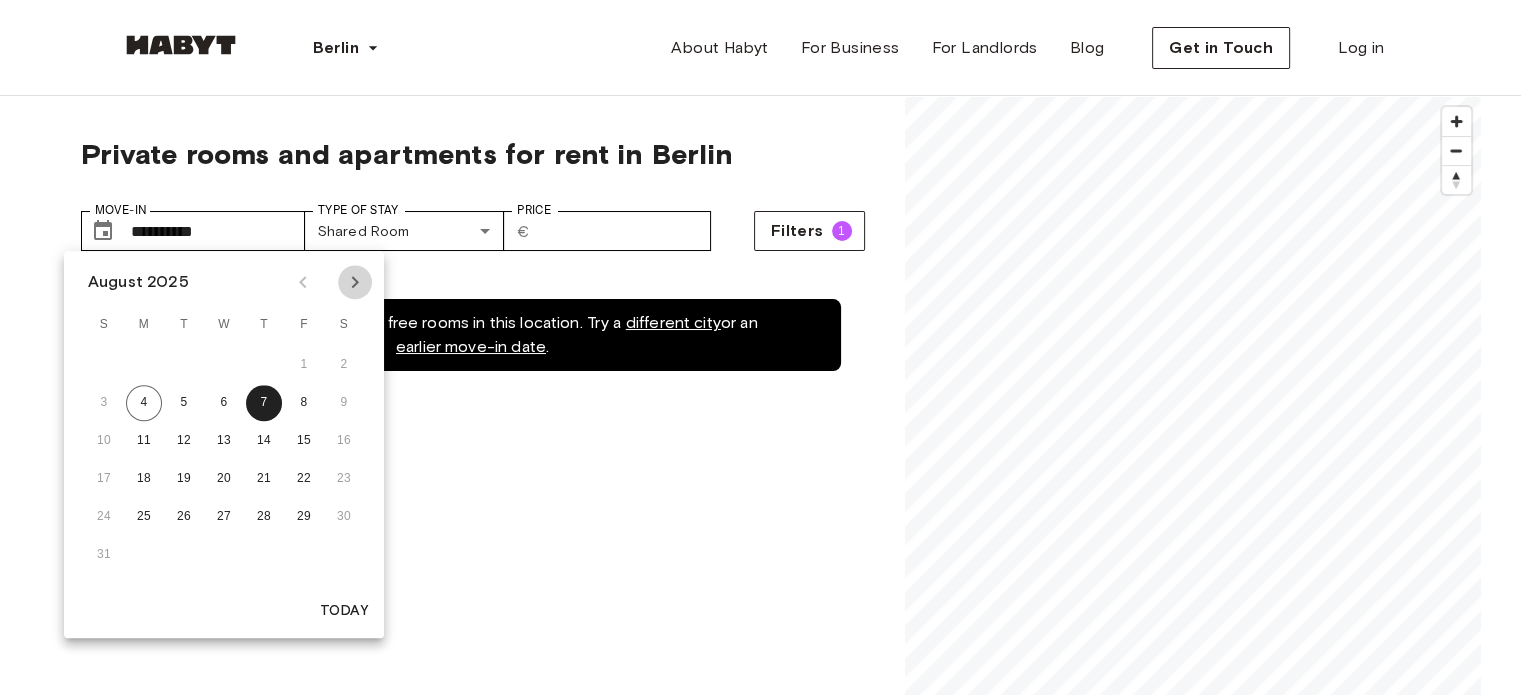click 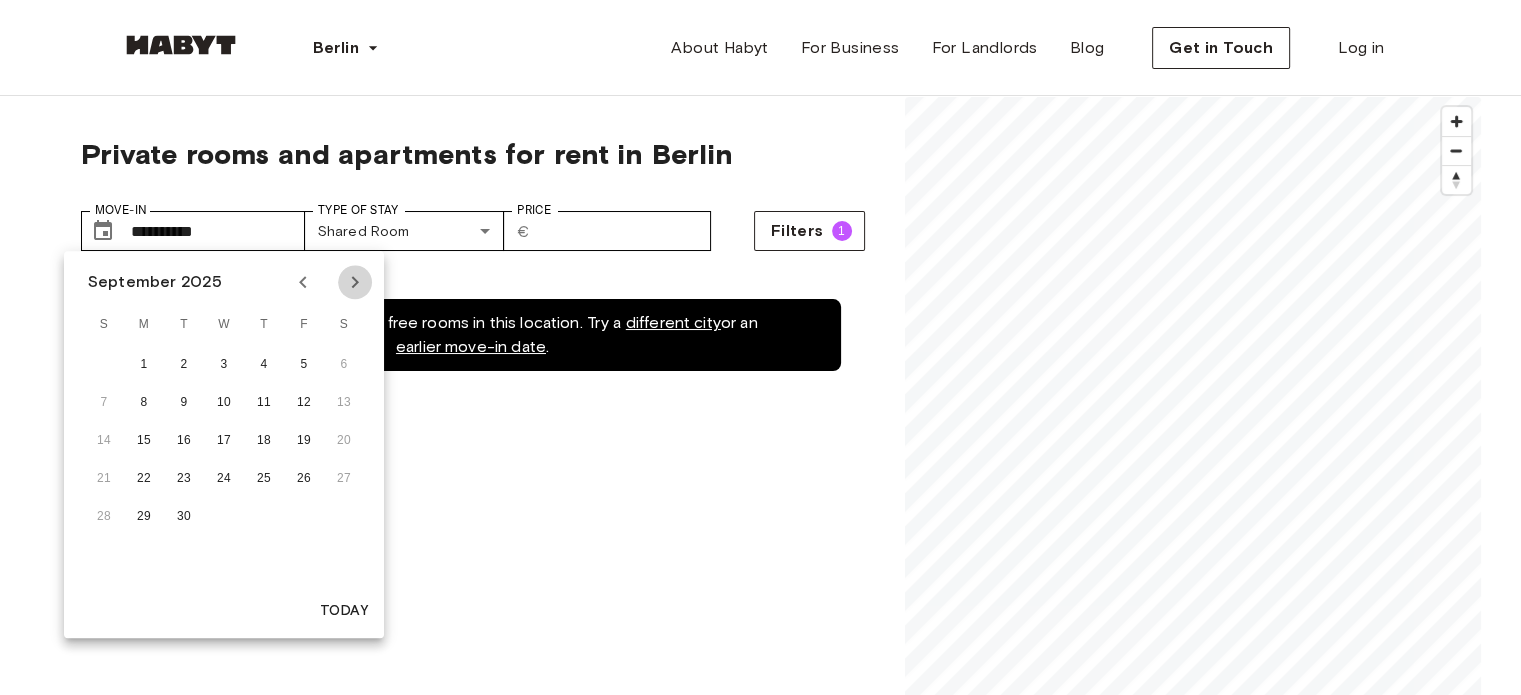 click 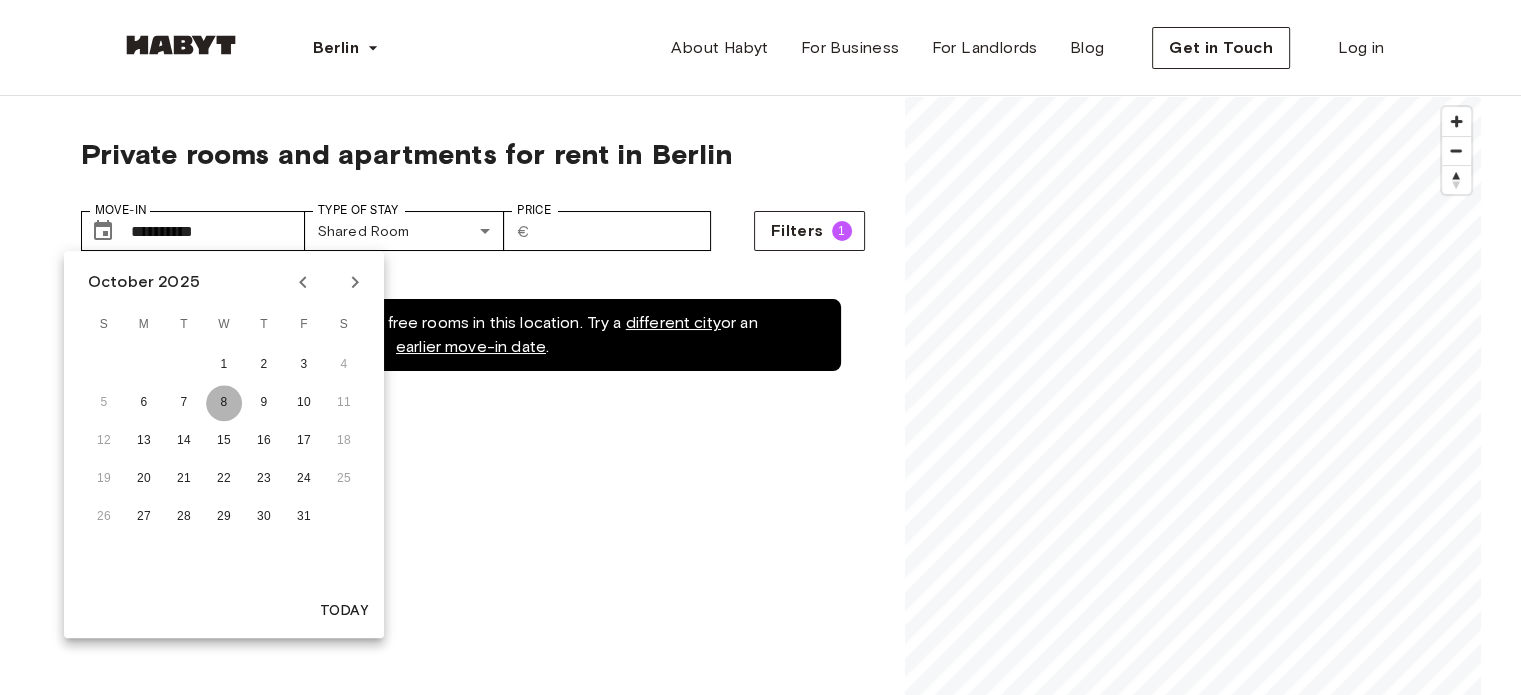 click on "8" at bounding box center [224, 403] 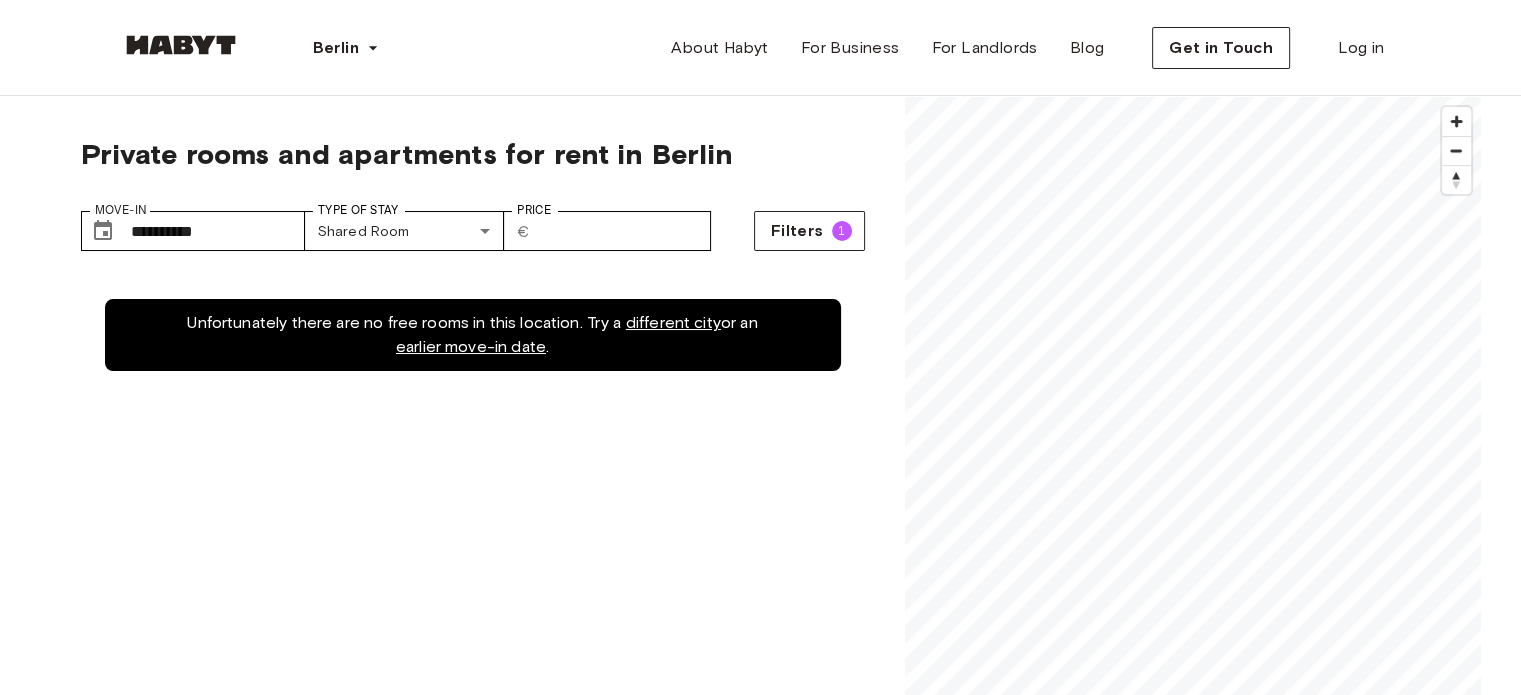 click on "**********" at bounding box center (473, 223) 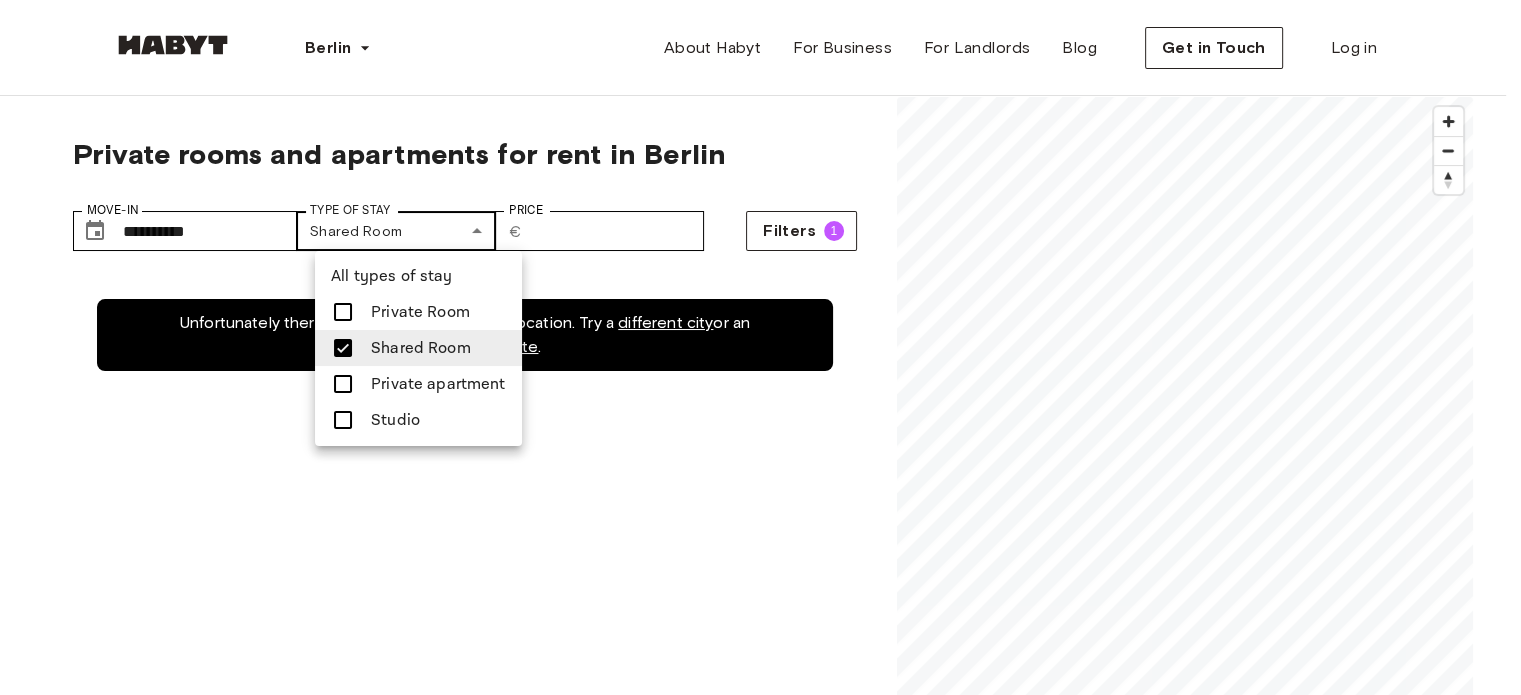 click on "**********" at bounding box center (760, 2355) 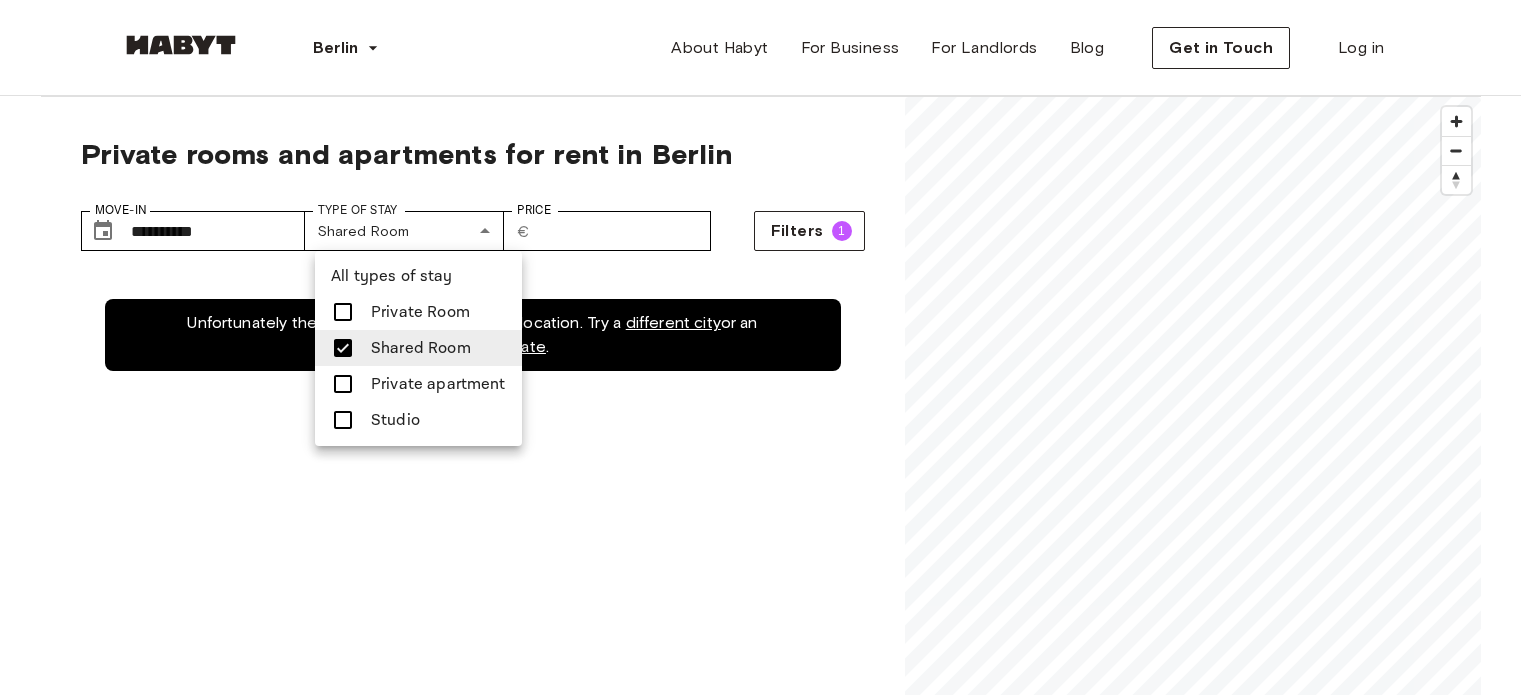 click on "Private Room" at bounding box center (420, 312) 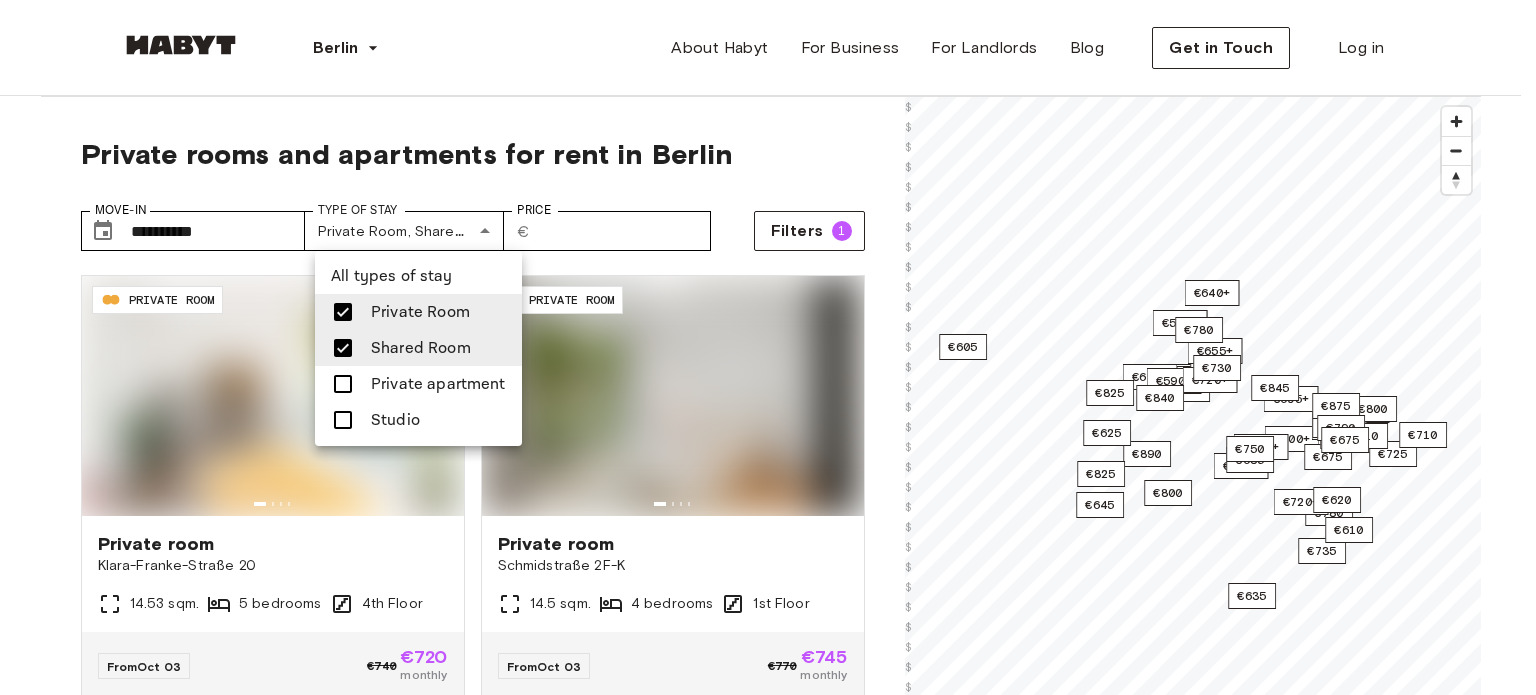 click on "Shared Room" at bounding box center [421, 348] 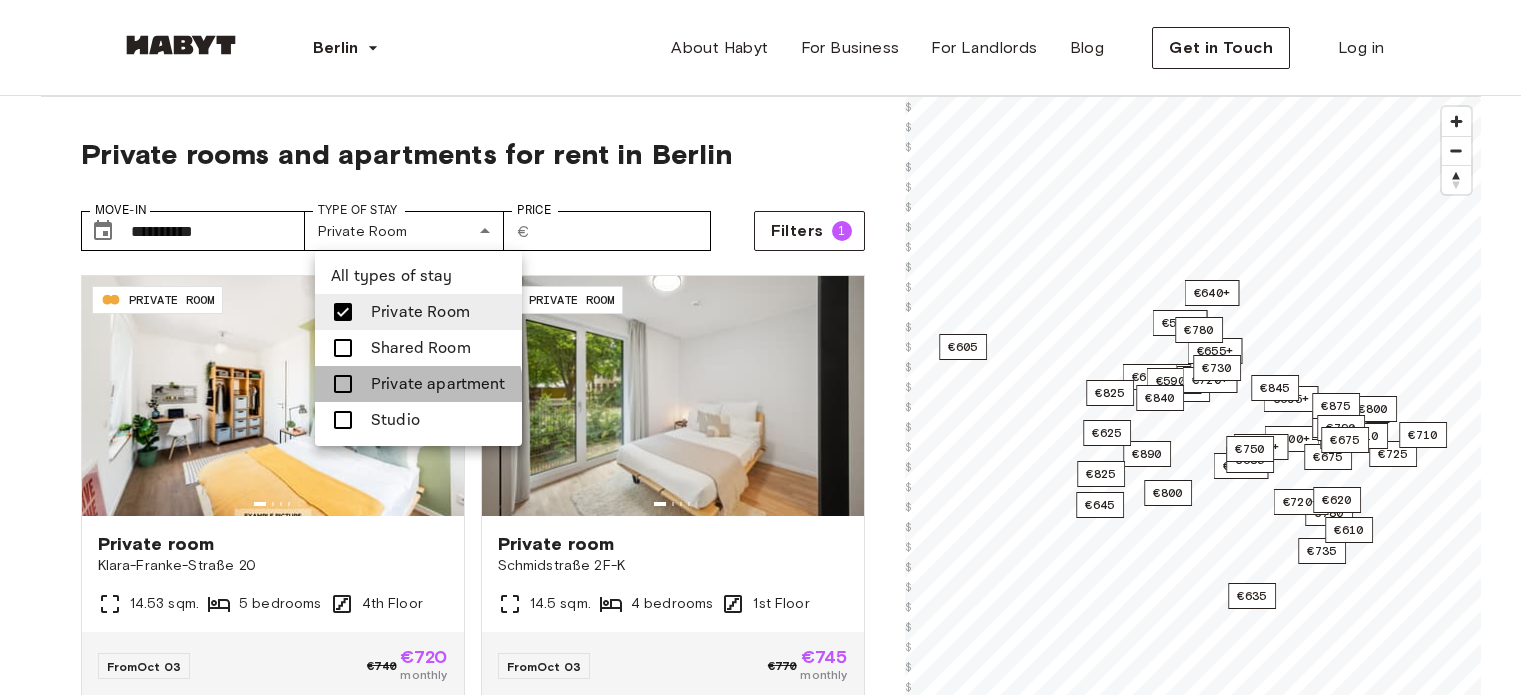 click on "Private apartment" at bounding box center [418, 384] 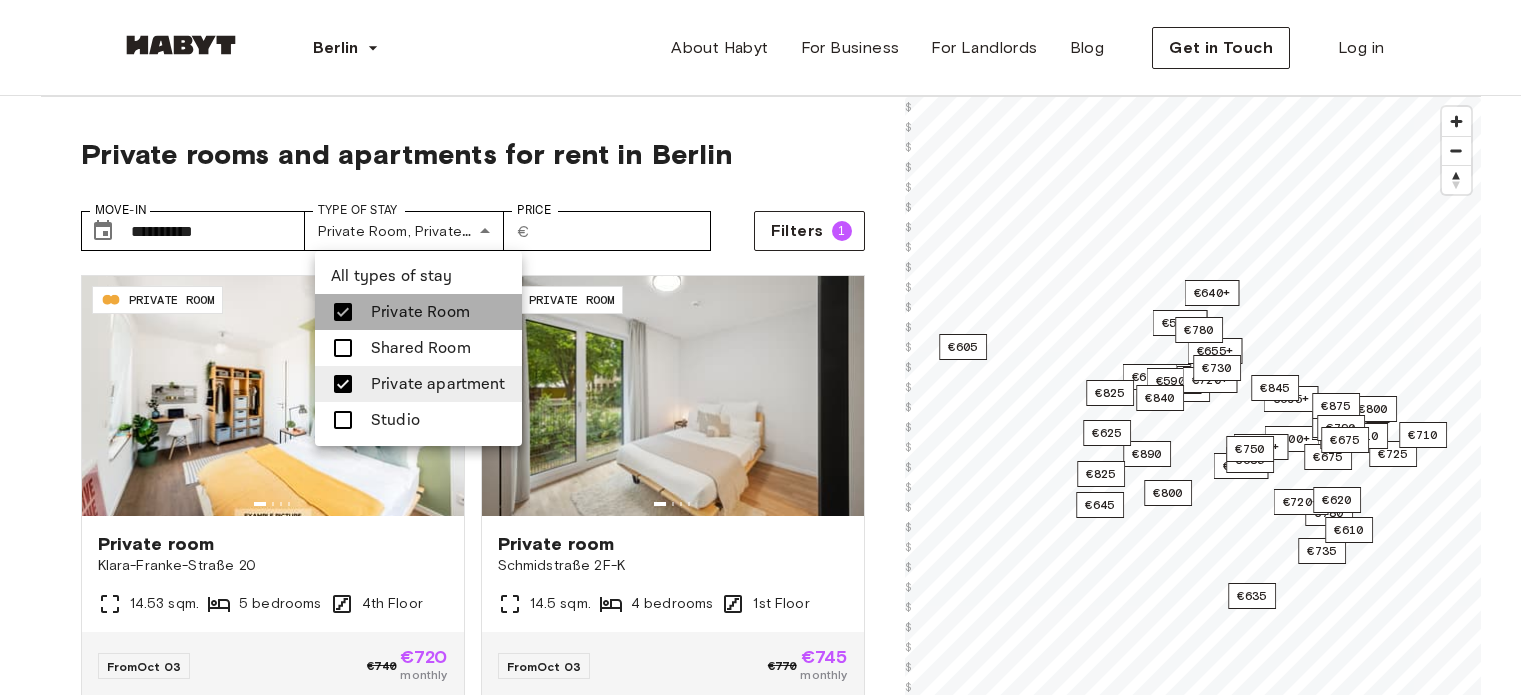 click on "Private Room" at bounding box center [420, 312] 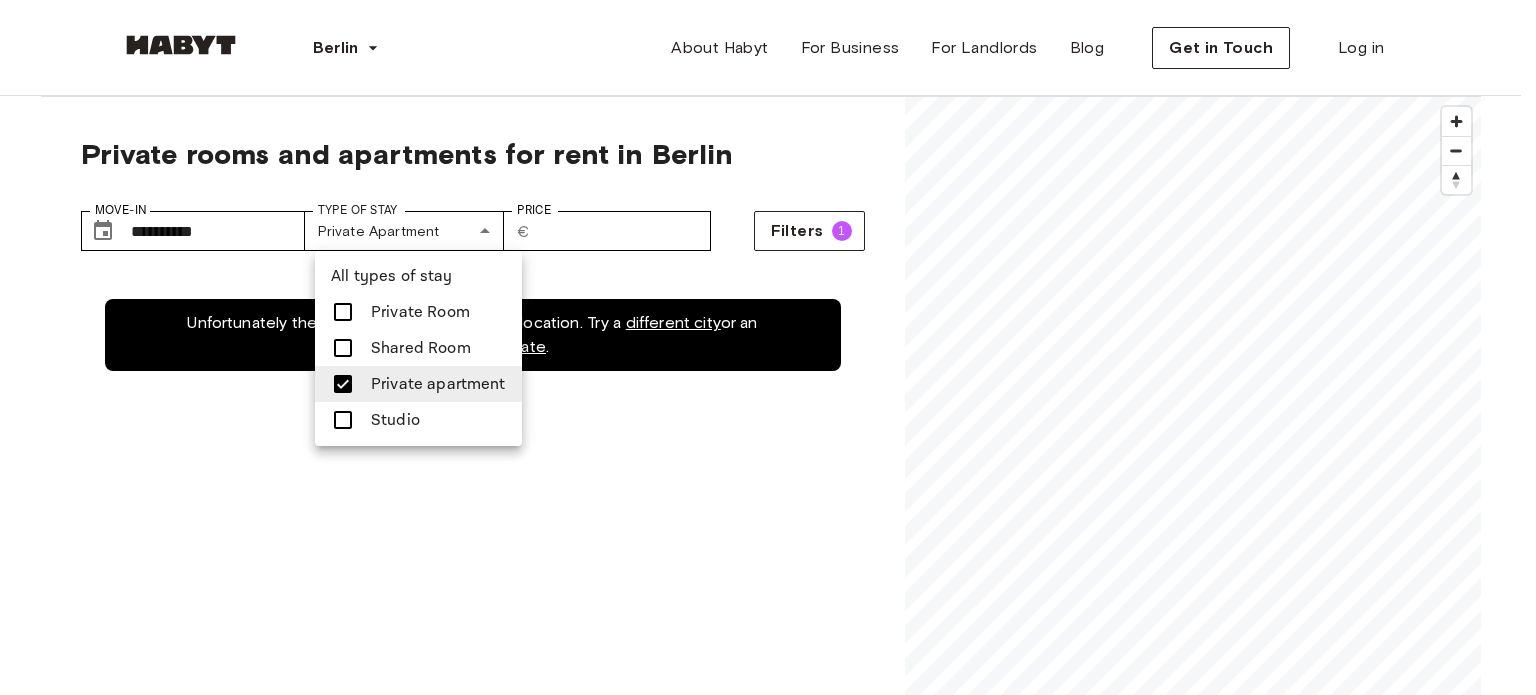 click at bounding box center [768, 347] 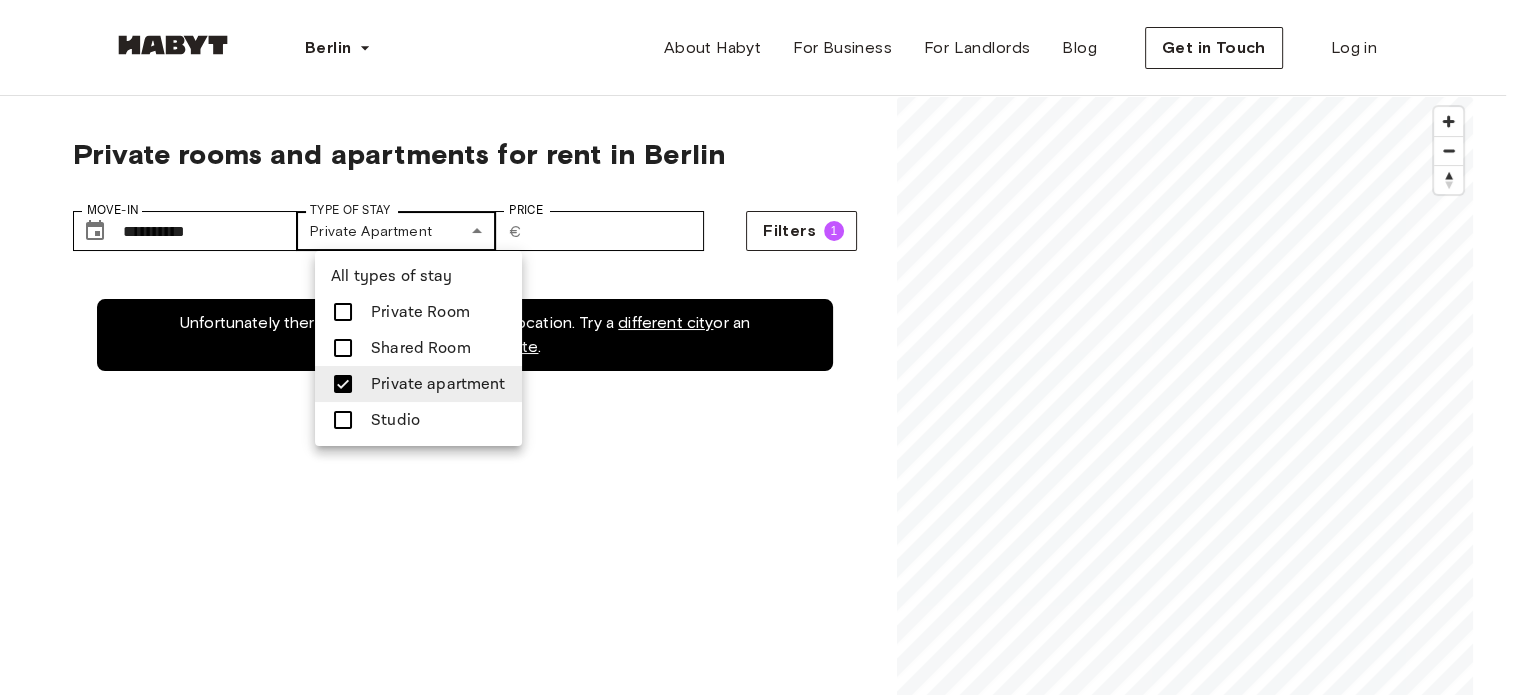 click on "**********" at bounding box center (760, 2355) 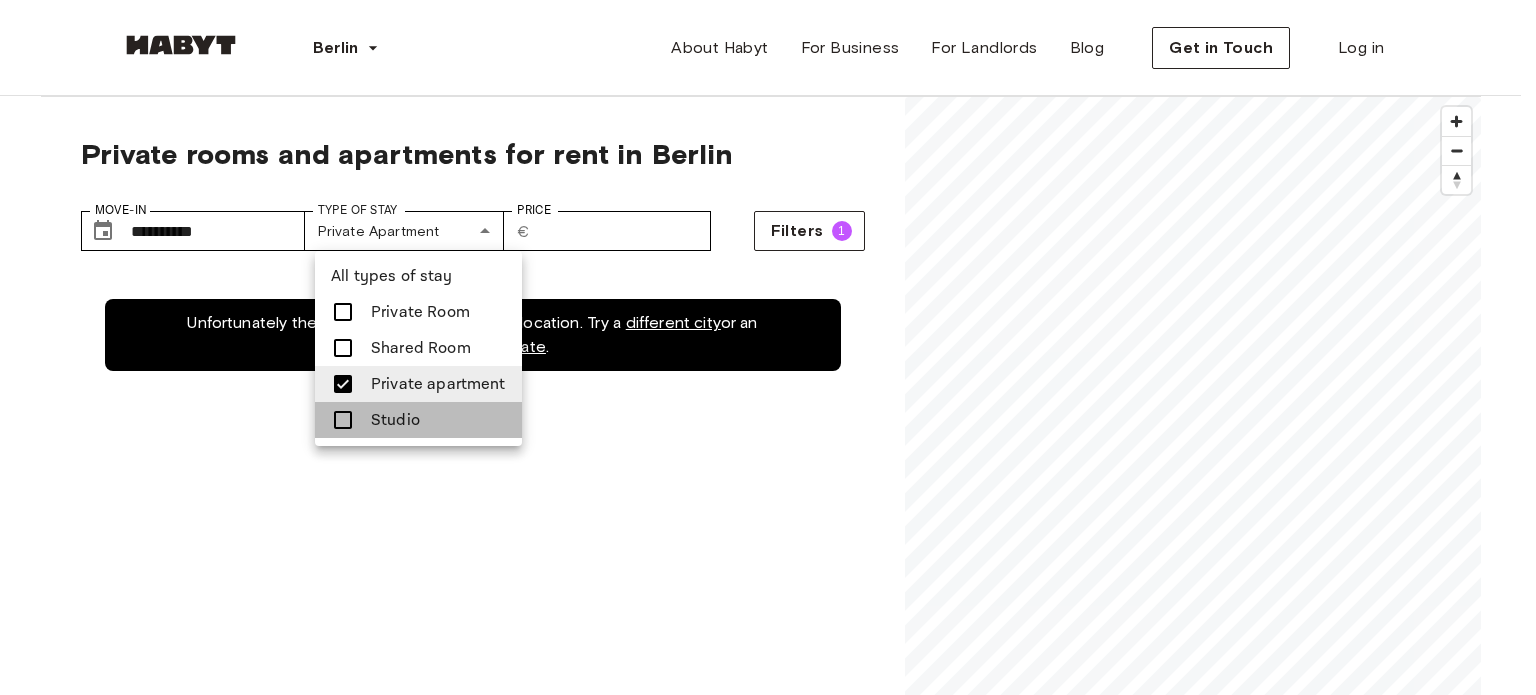 click on "Studio" at bounding box center [418, 420] 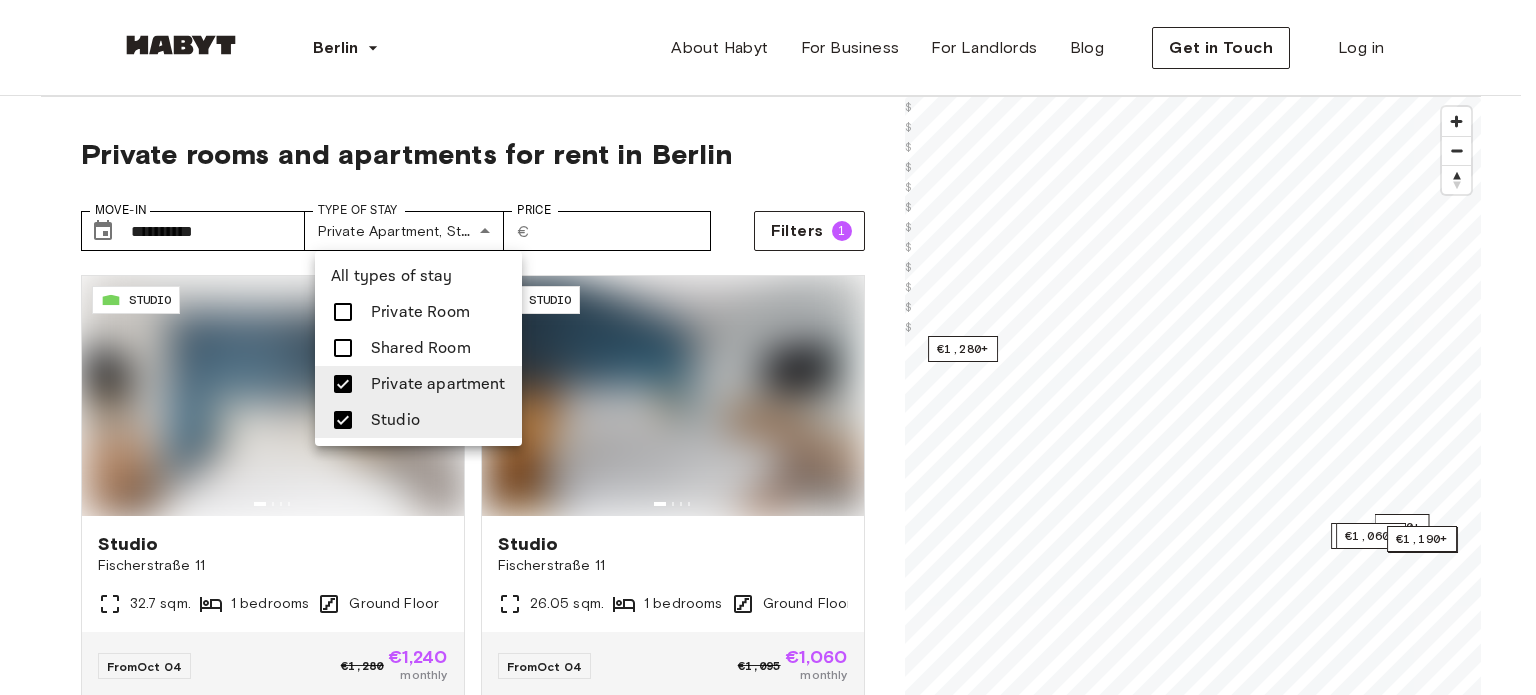 click on "Private apartment" at bounding box center (438, 384) 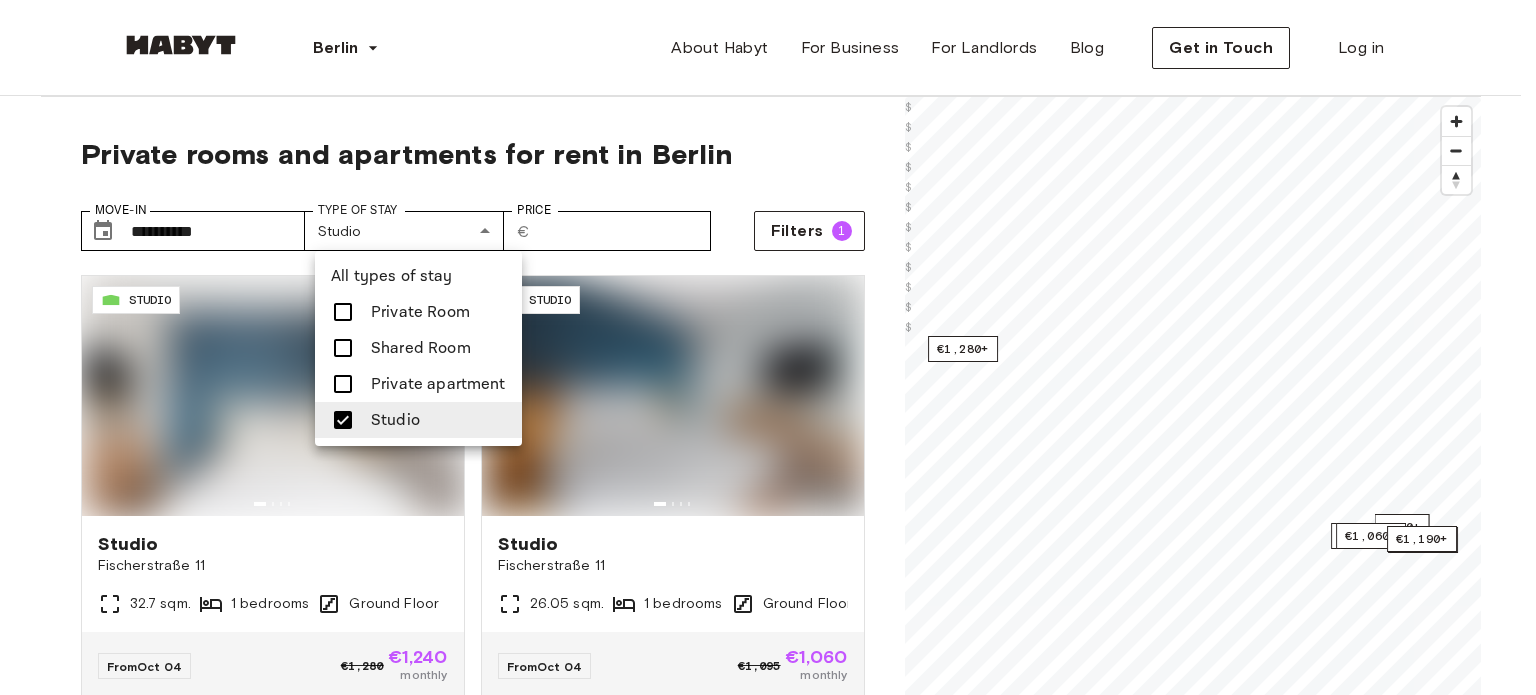 click at bounding box center (768, 347) 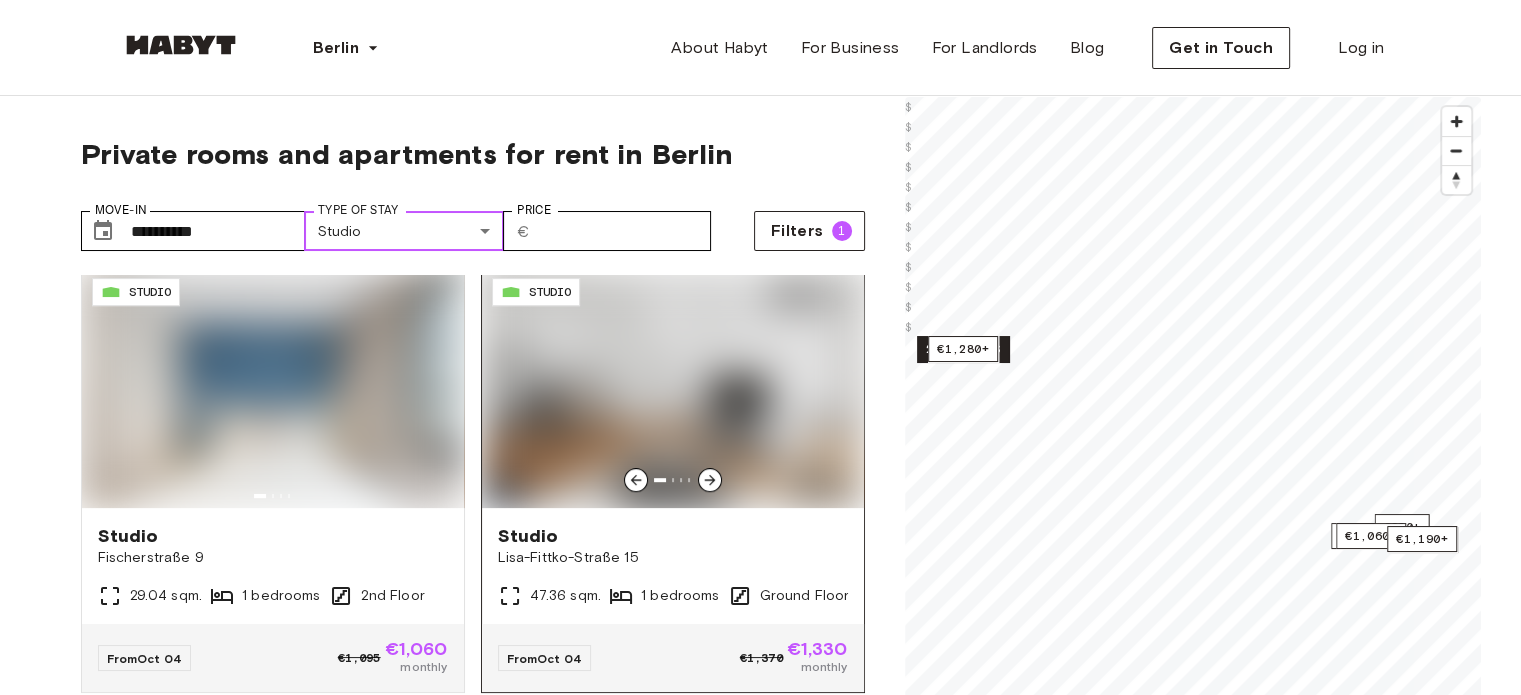 scroll, scrollTop: 1000, scrollLeft: 0, axis: vertical 